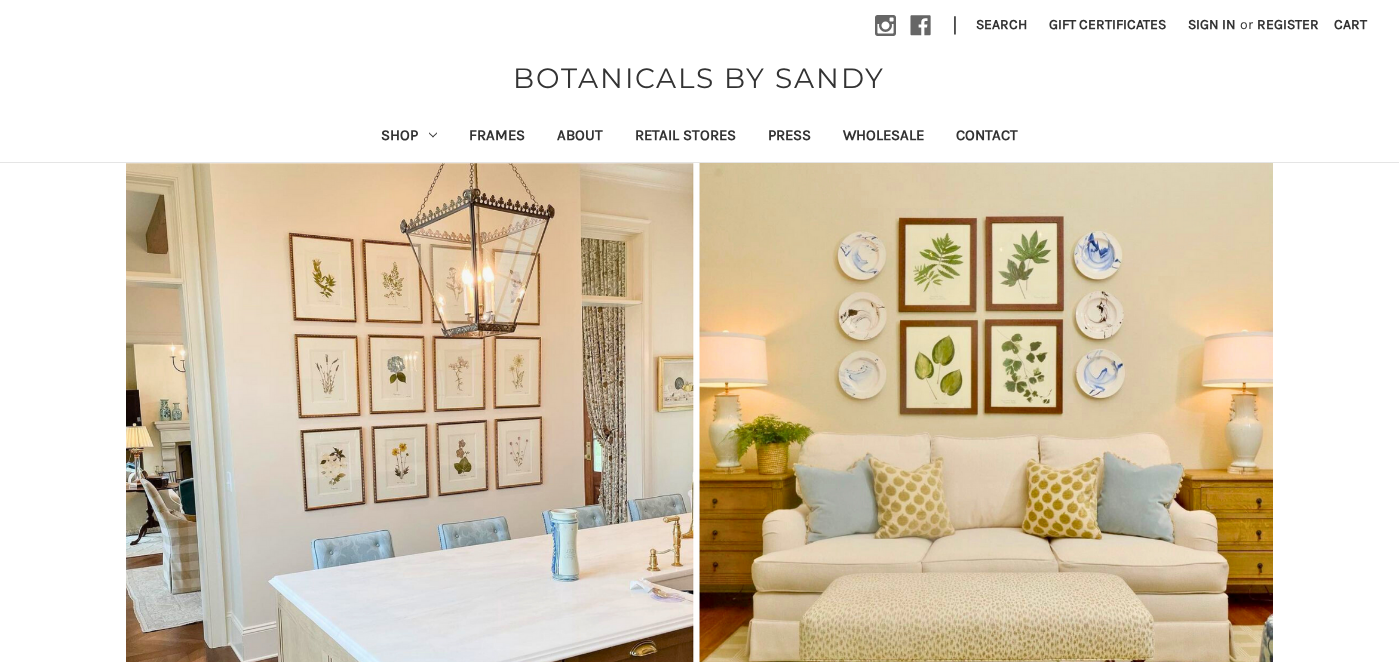 scroll, scrollTop: 0, scrollLeft: 0, axis: both 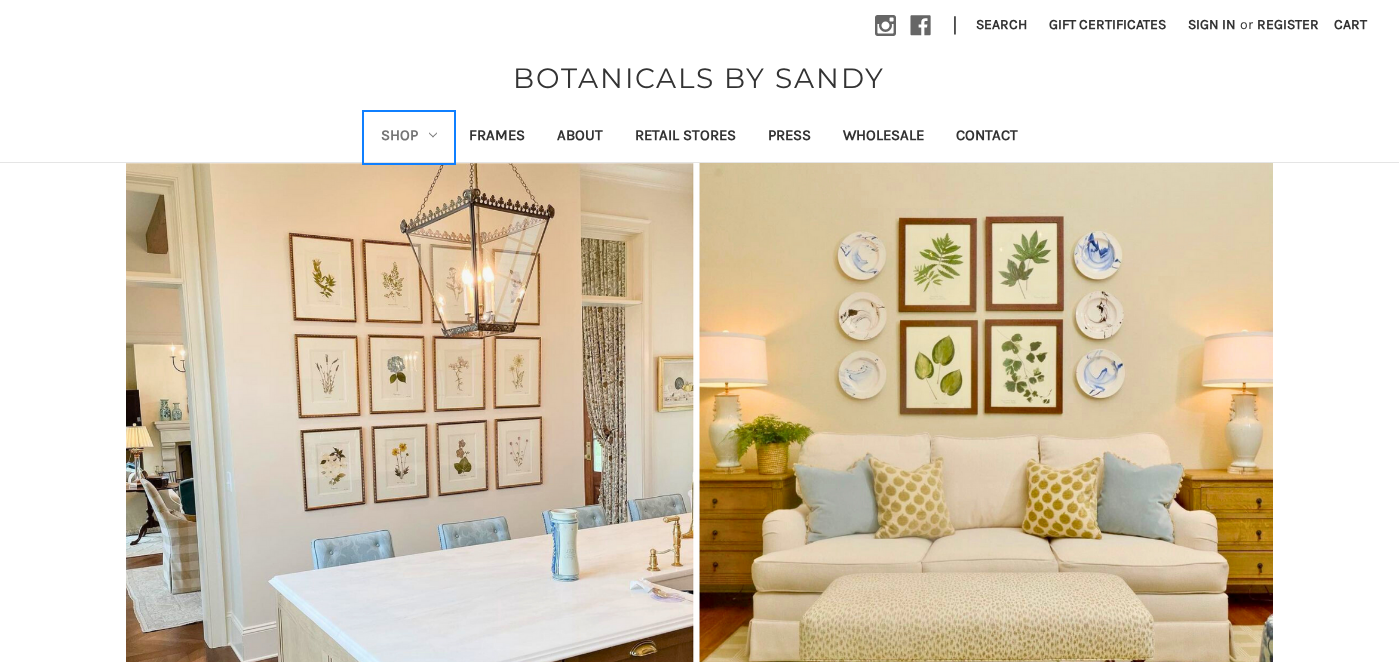 click on "Shop" at bounding box center [409, 137] 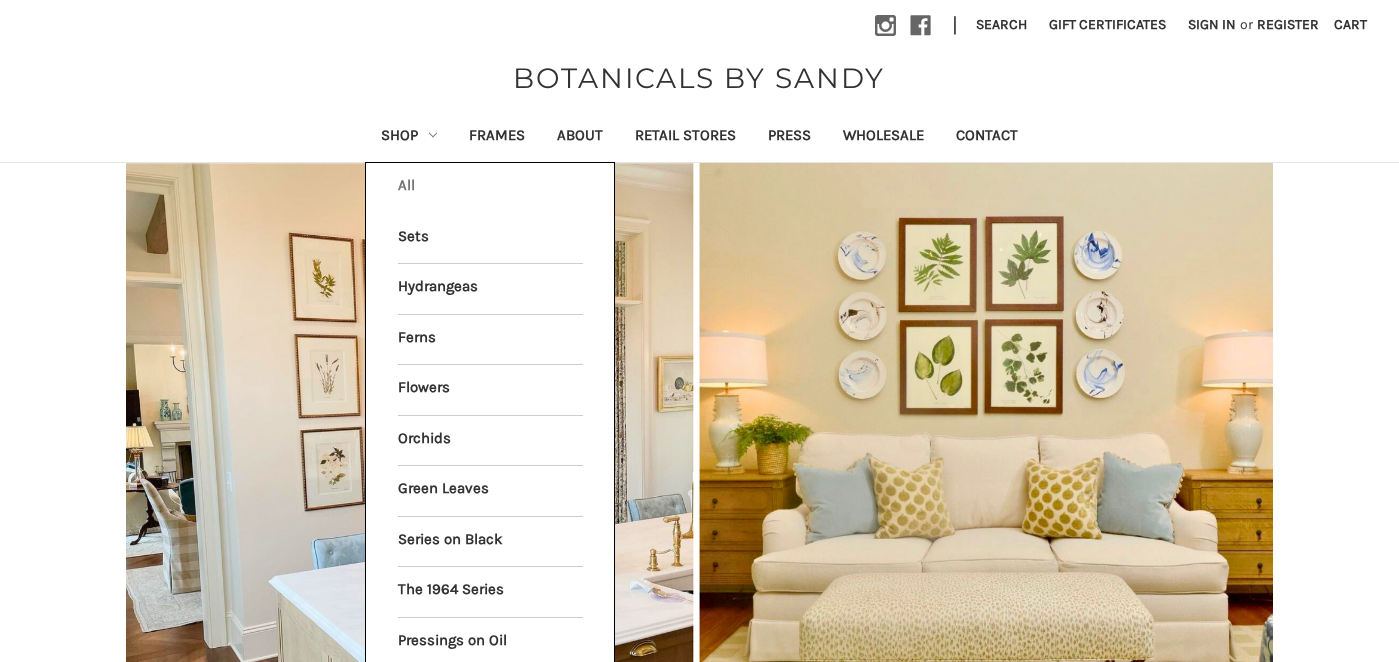 click on "All Shop" at bounding box center (490, 188) 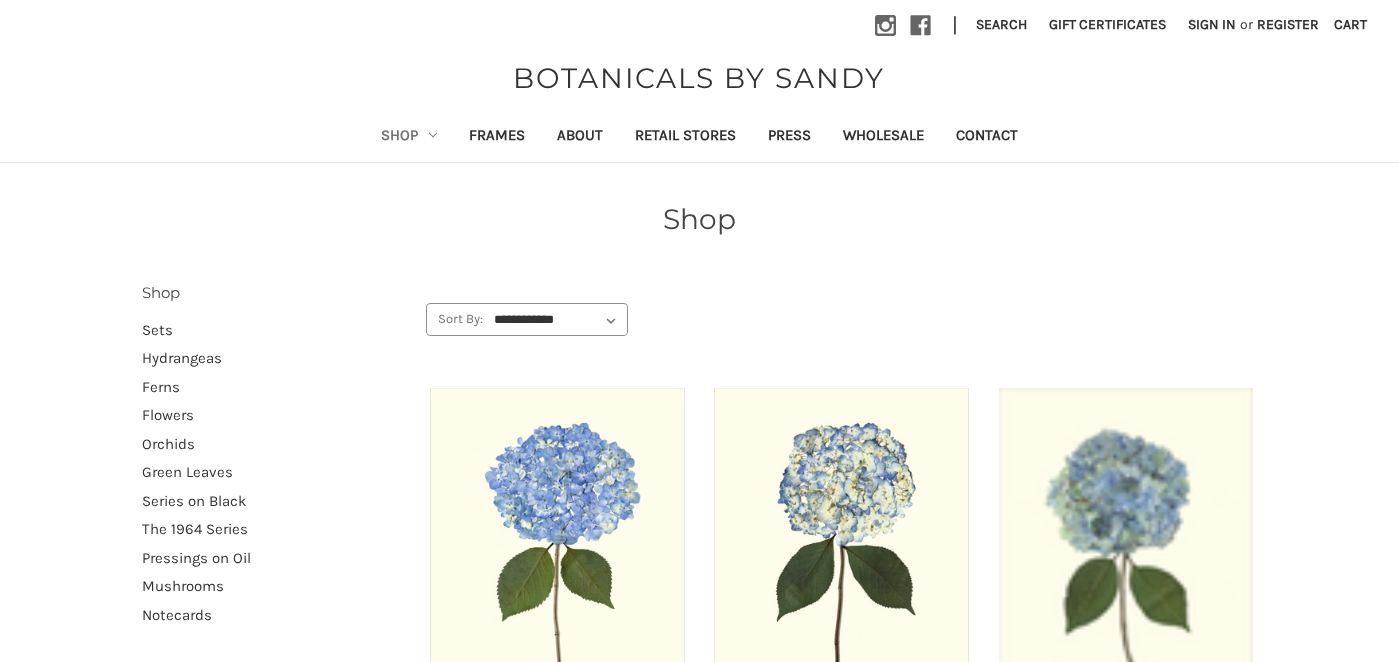 scroll, scrollTop: 0, scrollLeft: 0, axis: both 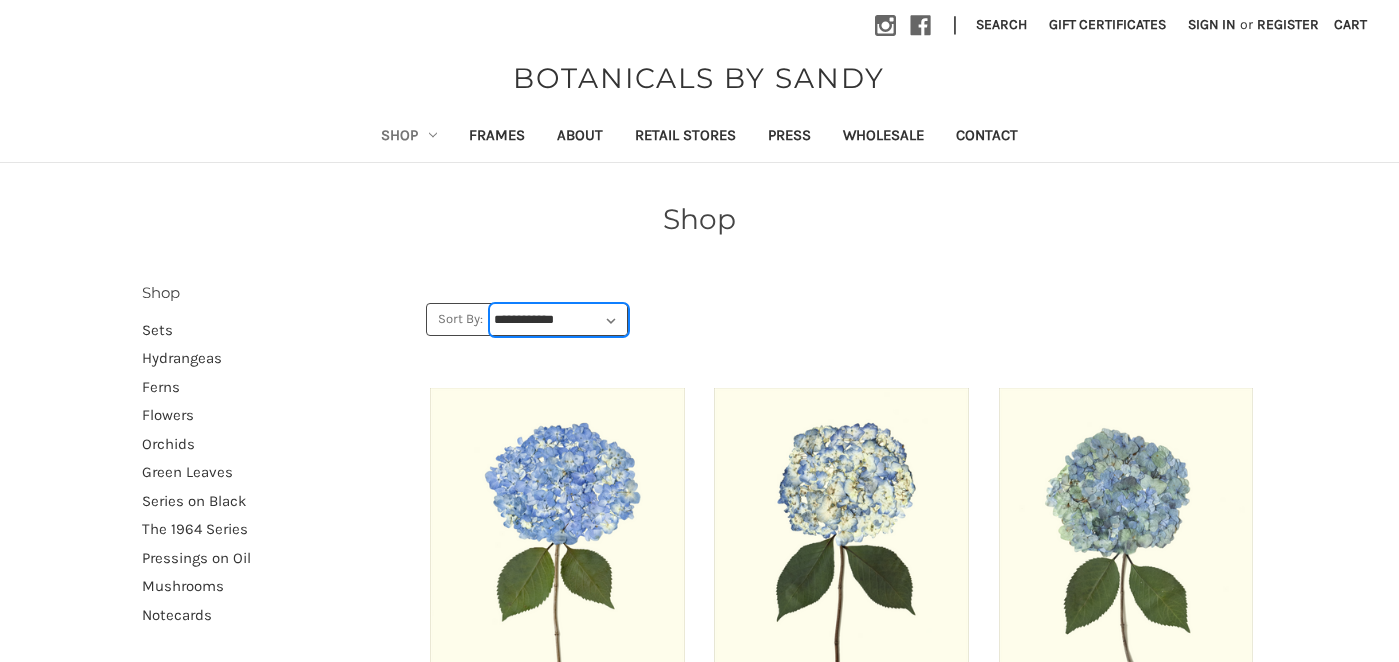 click on "**********" at bounding box center [559, 320] 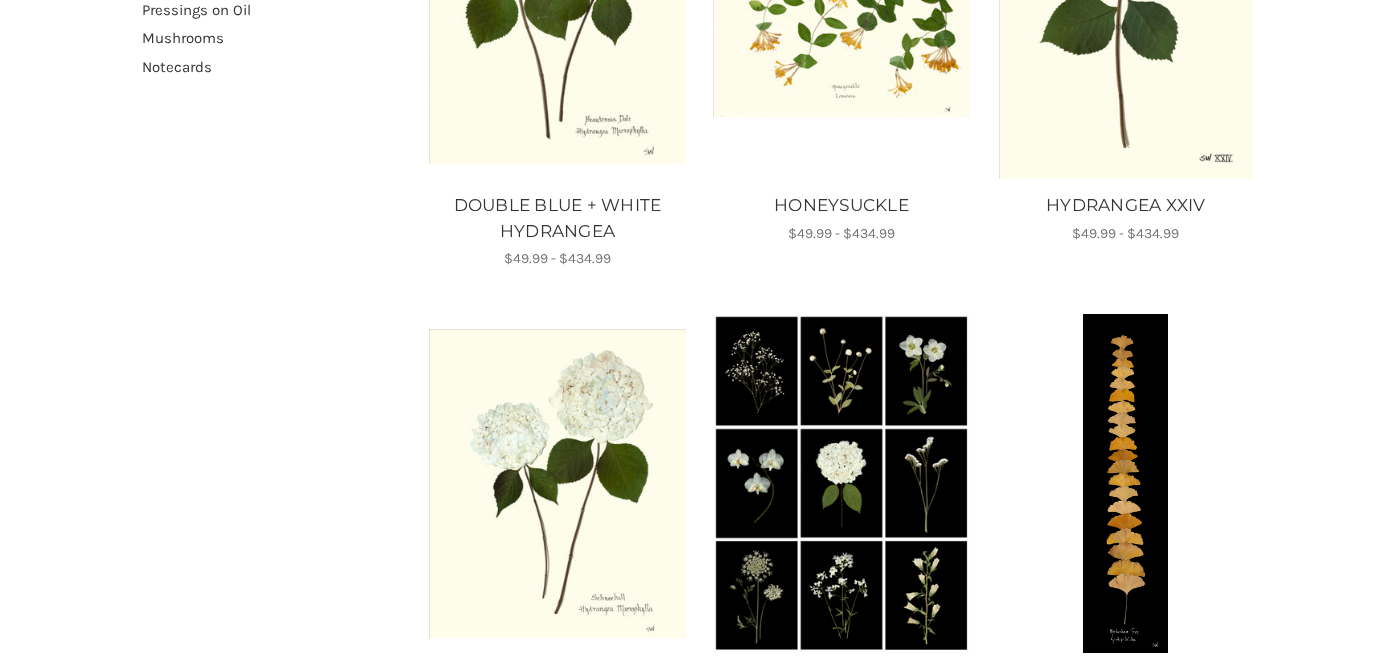 scroll, scrollTop: 284, scrollLeft: 0, axis: vertical 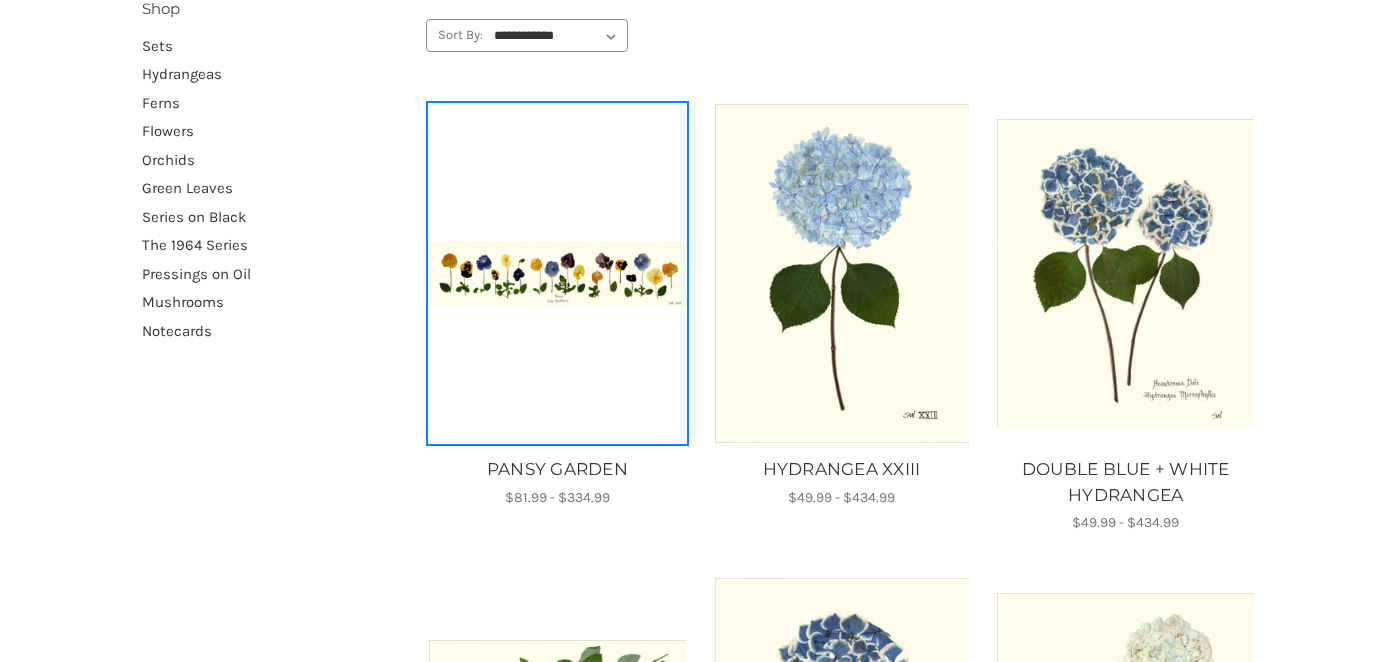 click at bounding box center (557, 274) 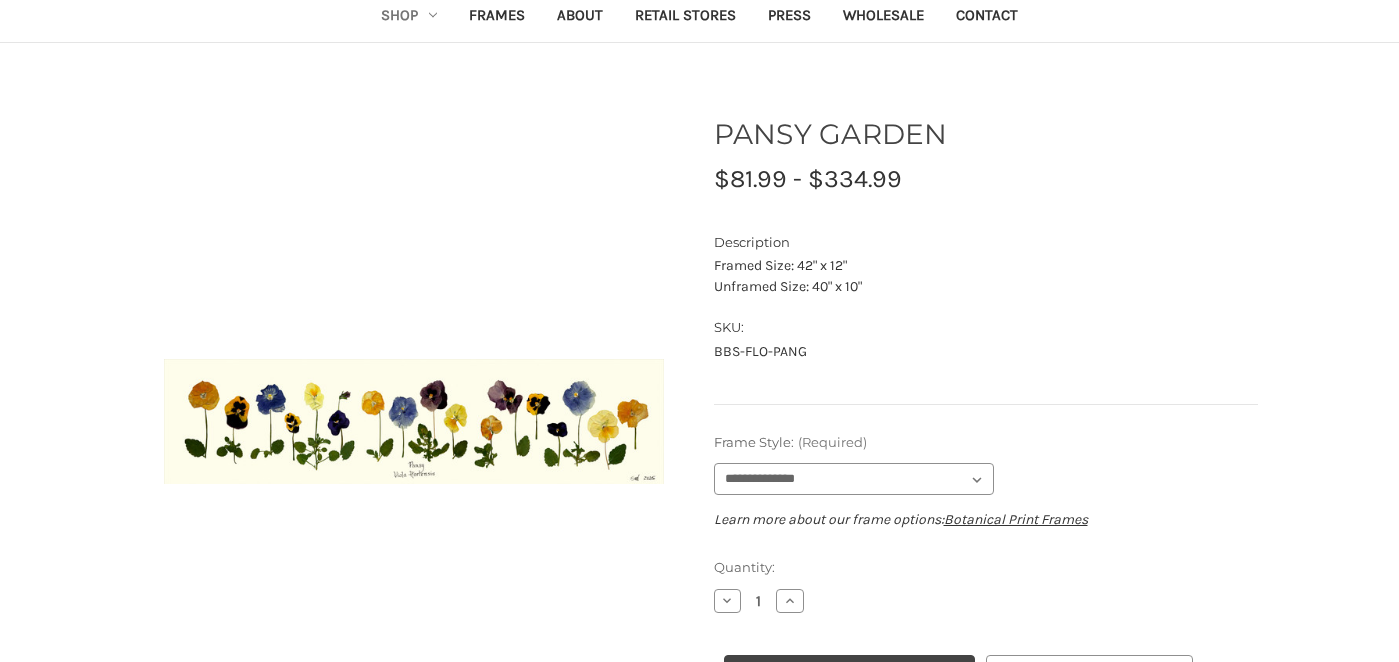 scroll, scrollTop: 125, scrollLeft: 0, axis: vertical 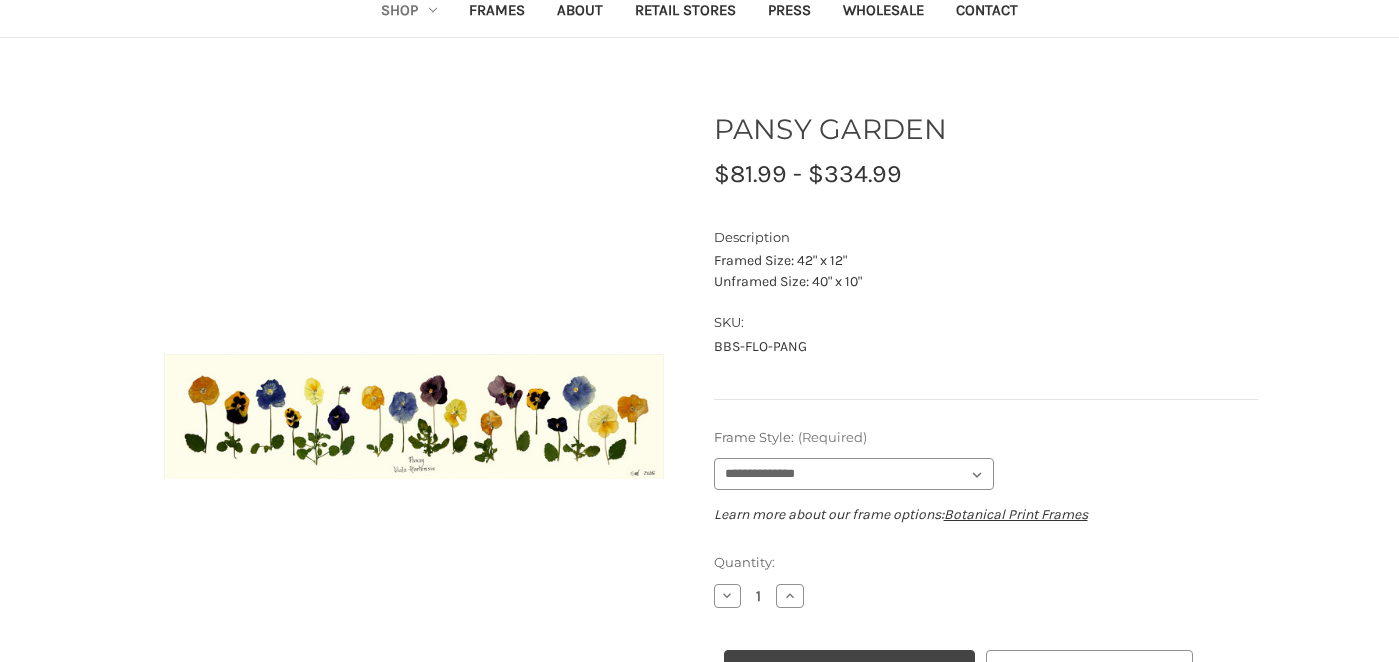 click at bounding box center [414, 416] 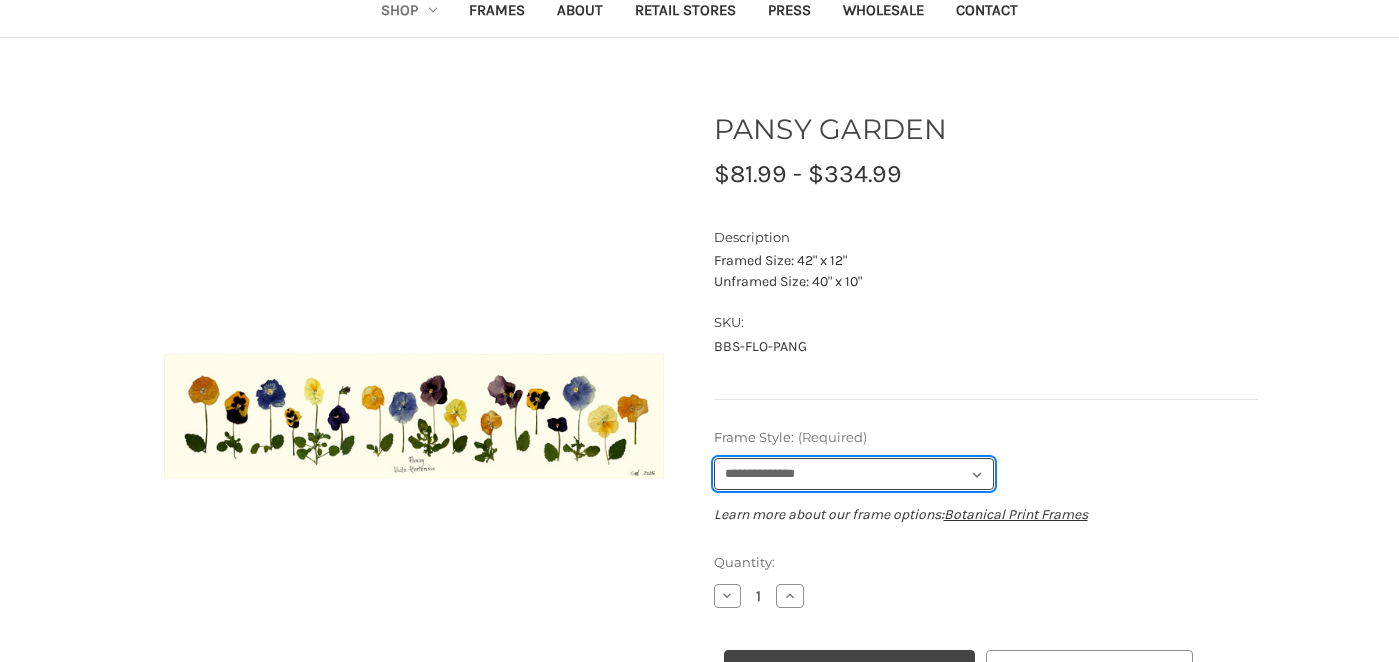 click on "**********" at bounding box center [854, 474] 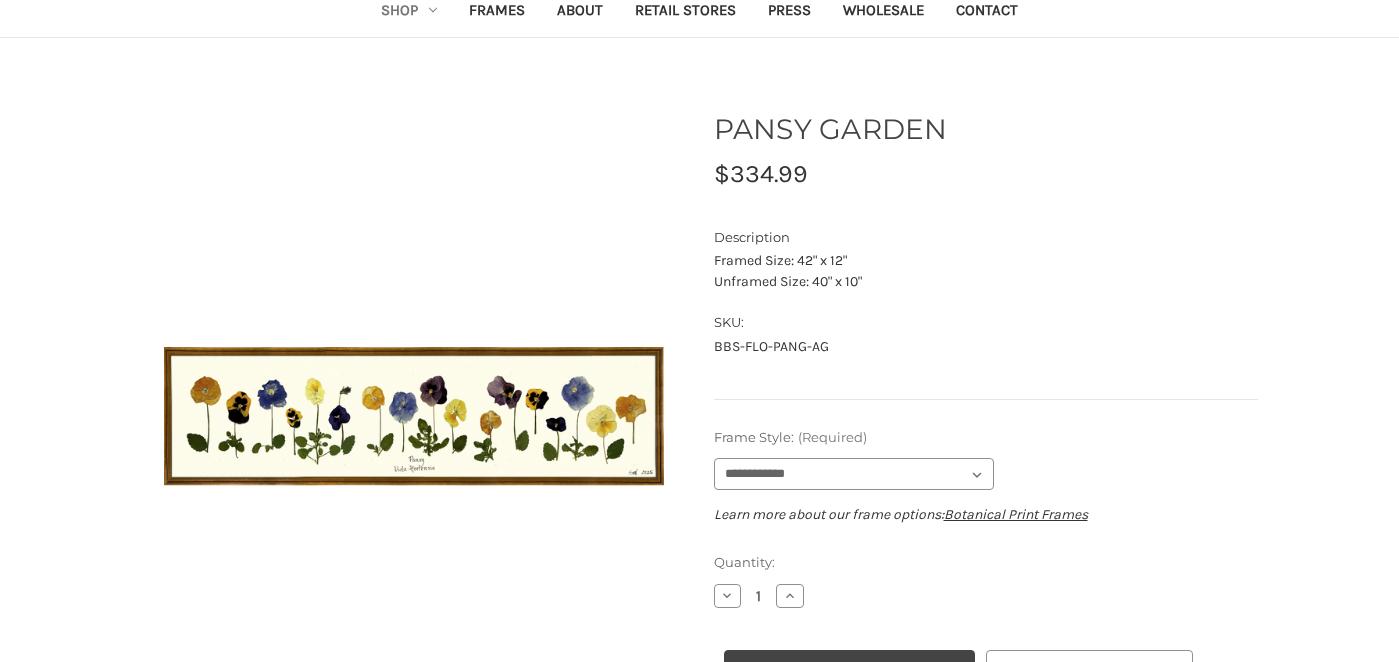 click at bounding box center [414, 416] 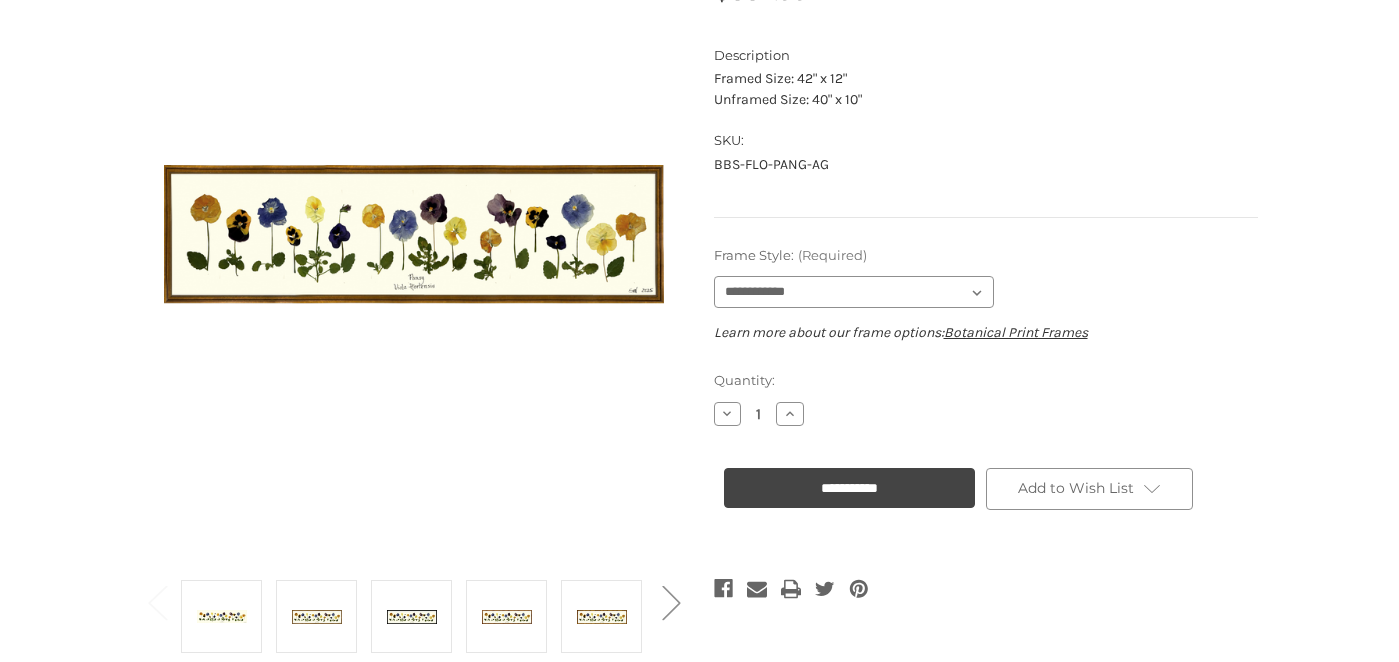 scroll, scrollTop: 328, scrollLeft: 0, axis: vertical 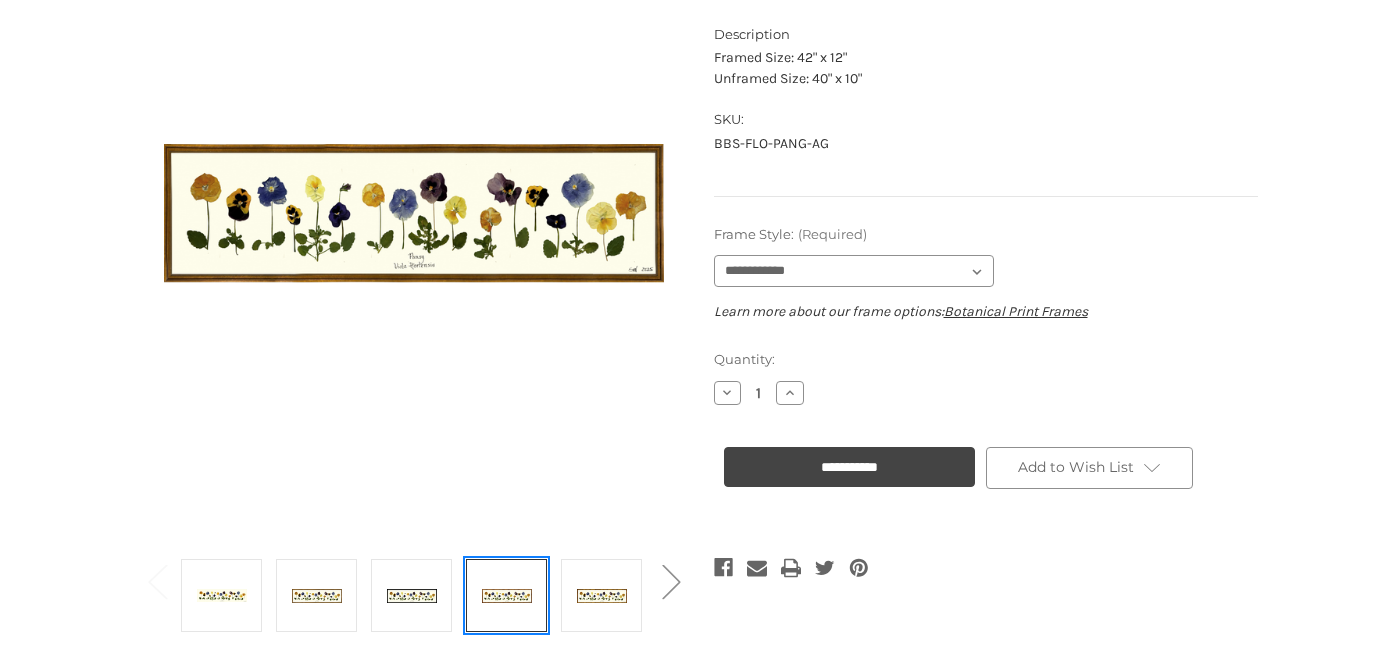 click at bounding box center (507, 595) 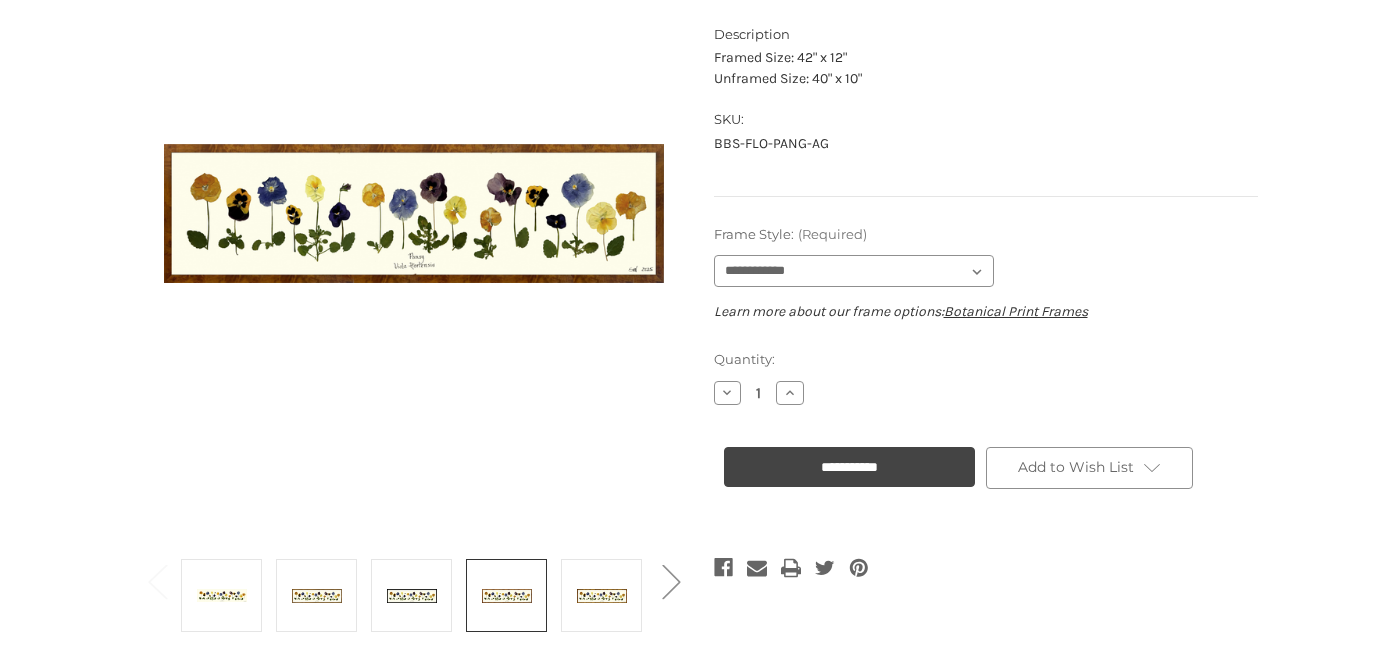 click at bounding box center [414, 213] 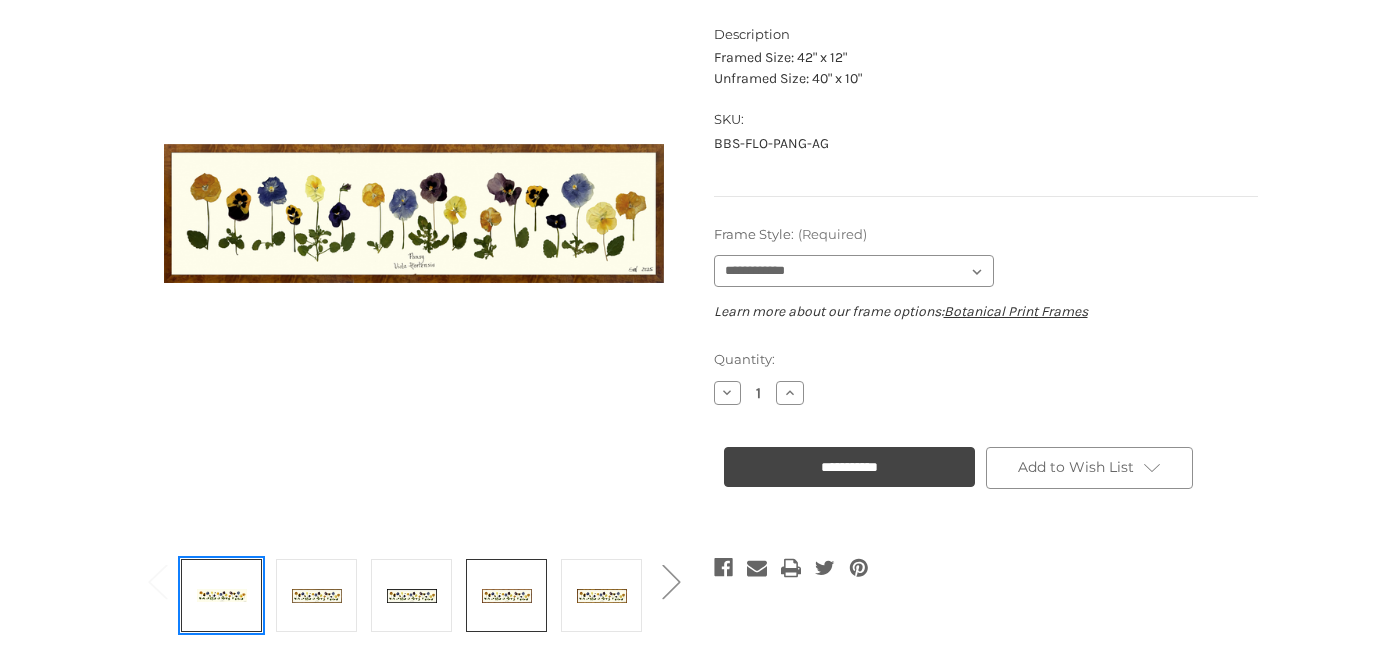 click at bounding box center [222, 595] 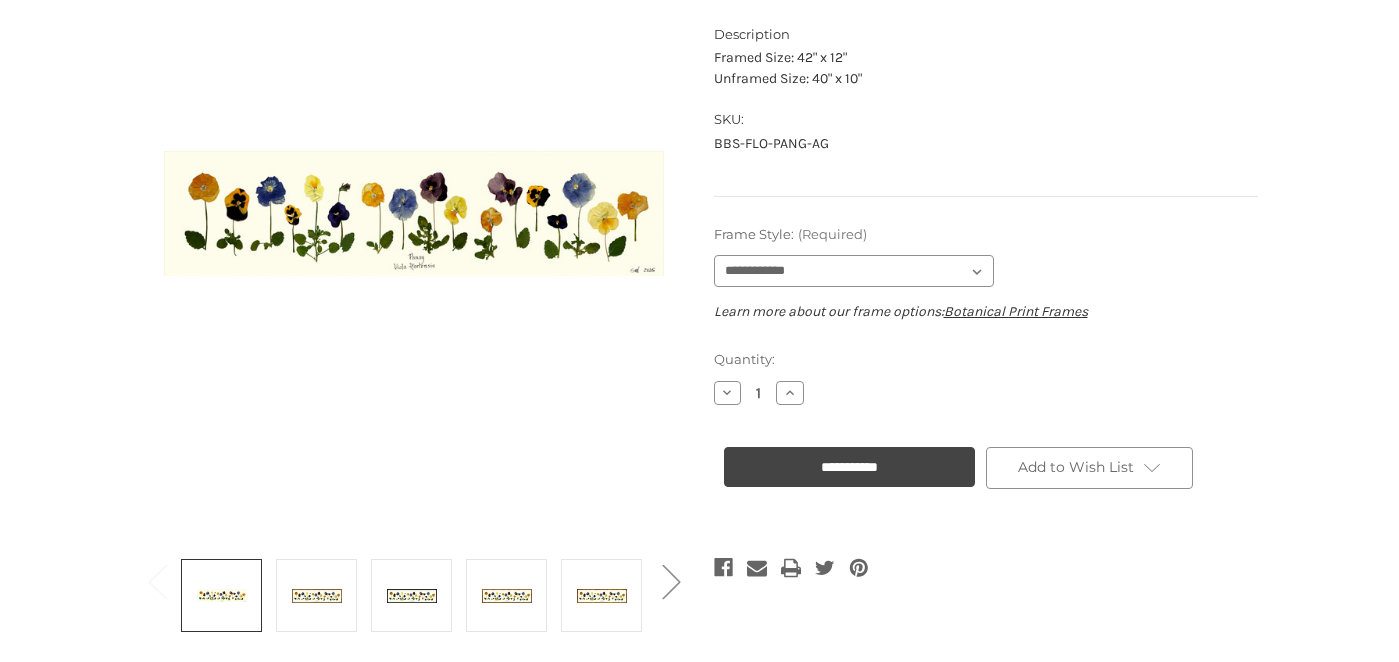 click at bounding box center [414, 213] 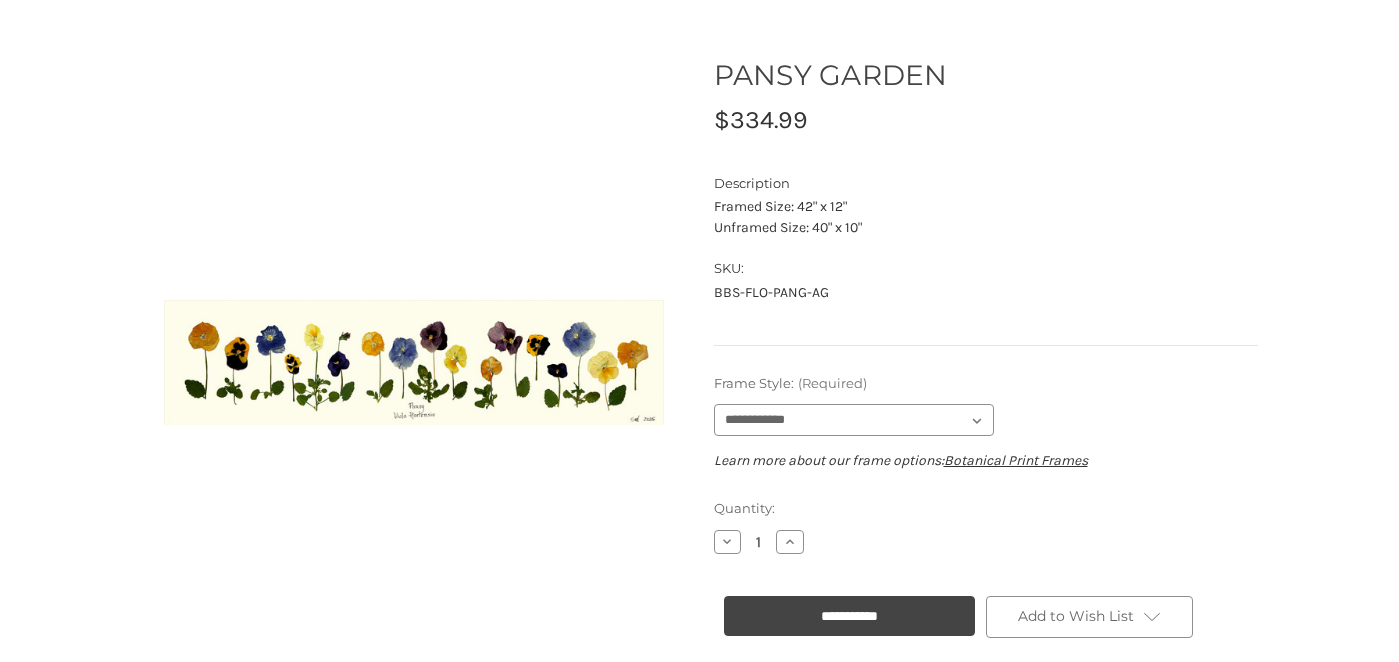 scroll, scrollTop: 0, scrollLeft: 0, axis: both 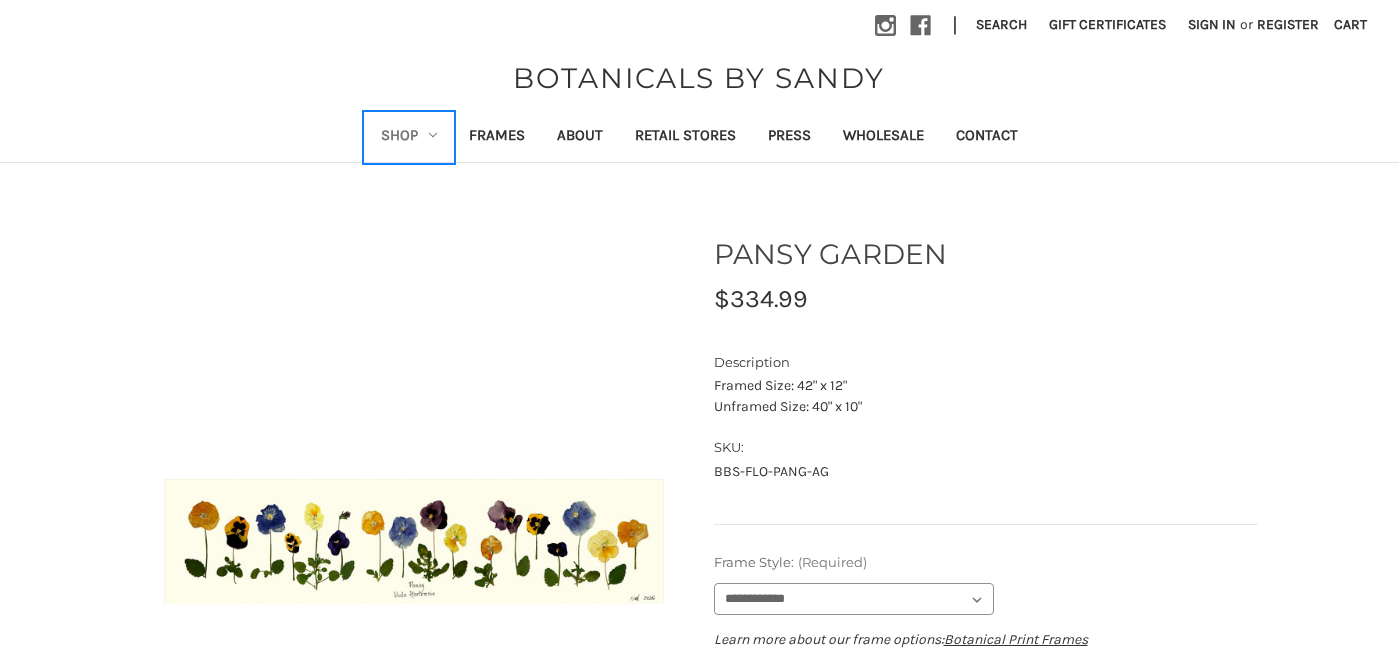 click on "Shop" at bounding box center (409, 137) 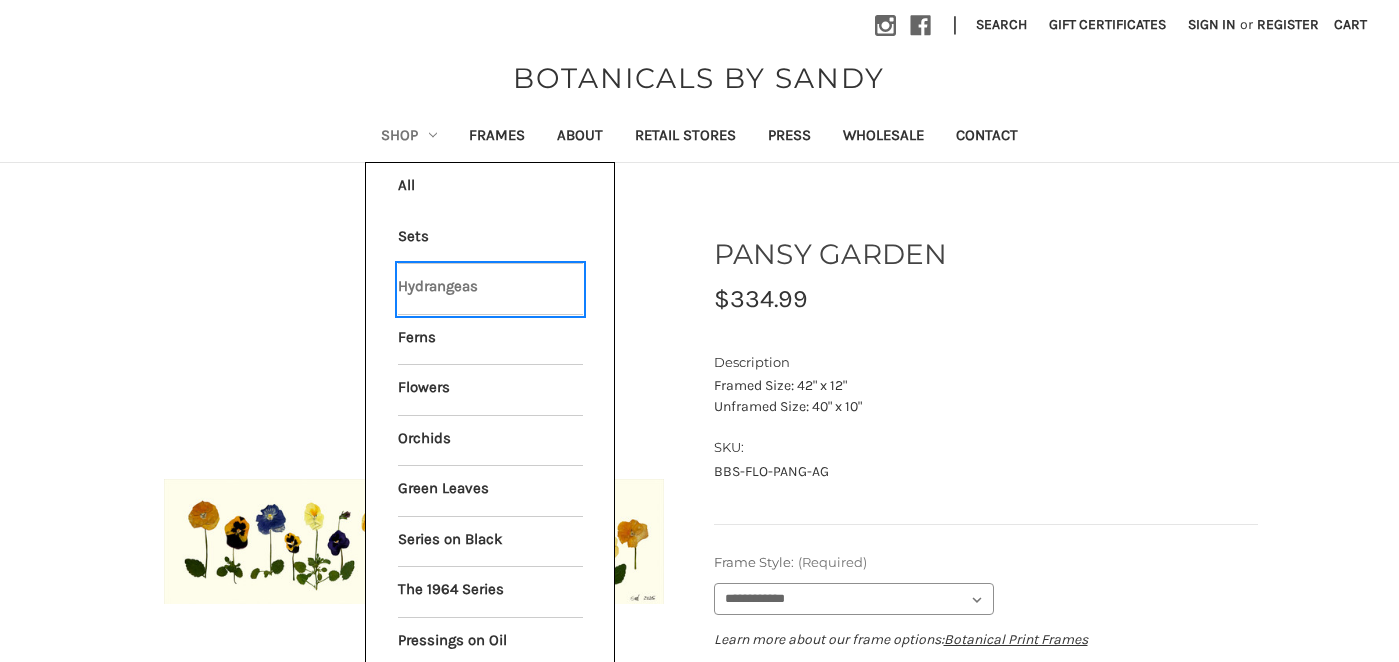 click on "Hydrangeas" at bounding box center (490, 289) 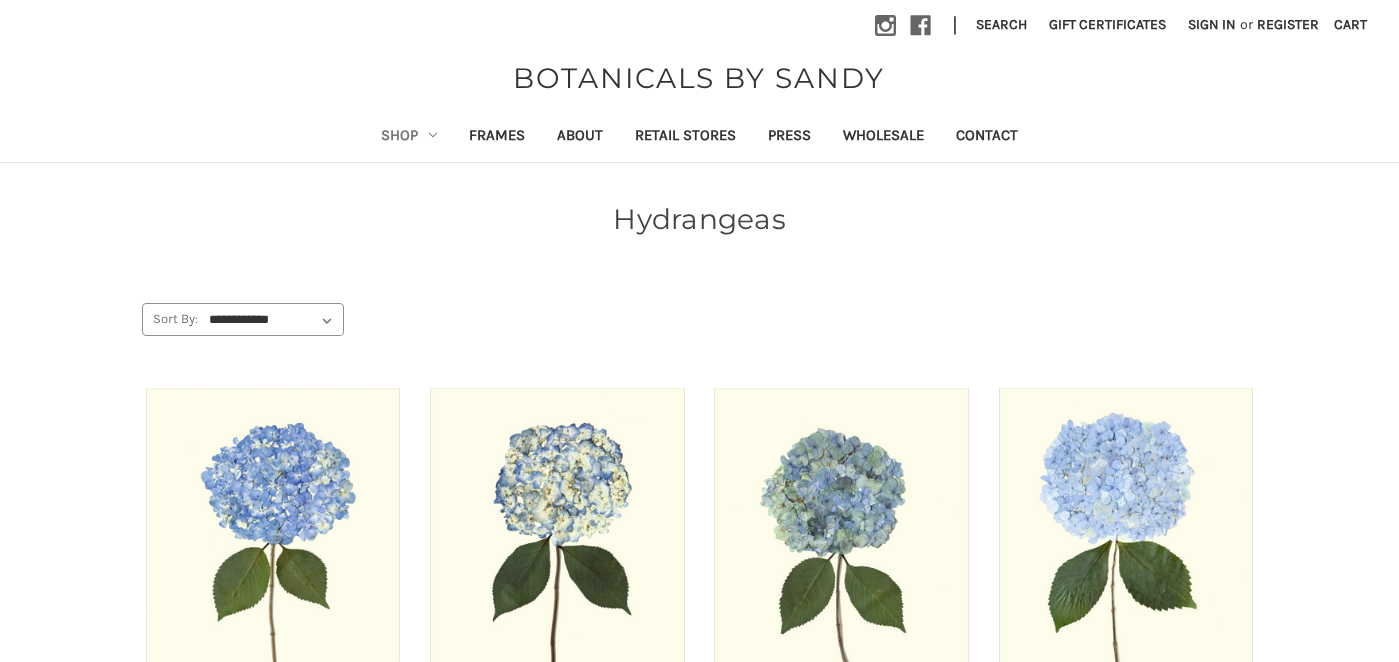scroll, scrollTop: 0, scrollLeft: 0, axis: both 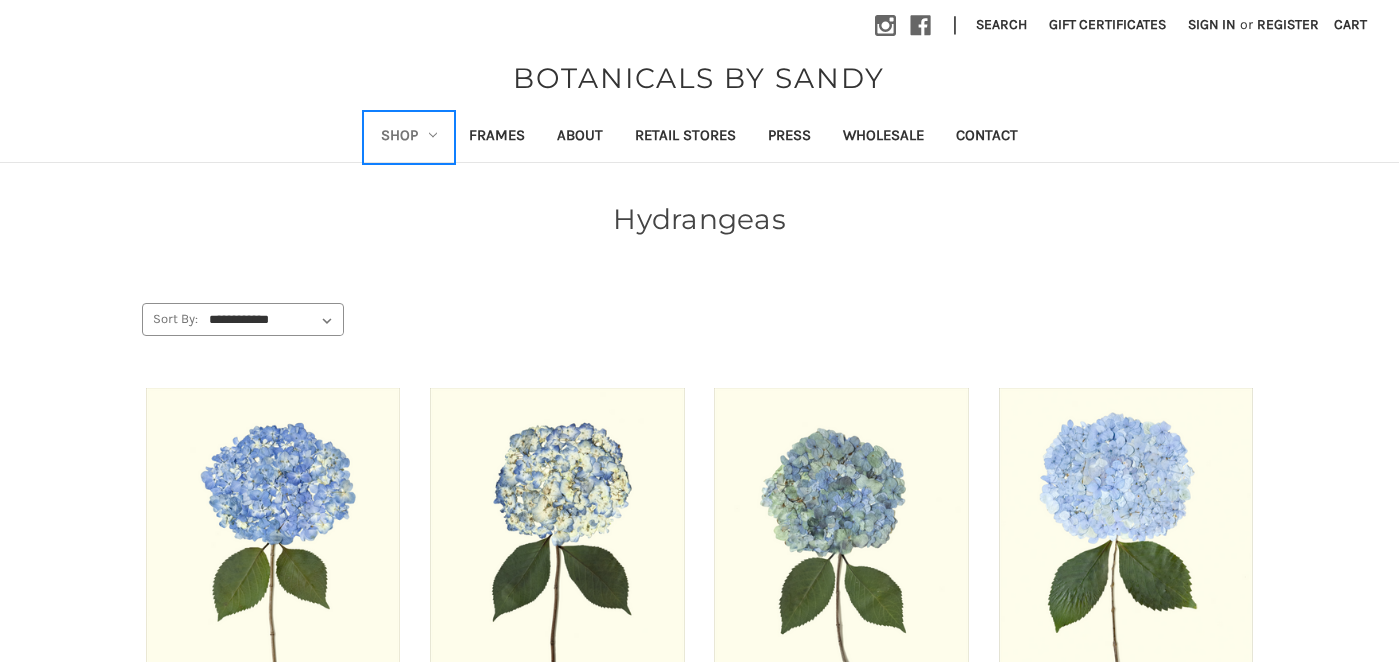 click on "Shop" at bounding box center [409, 137] 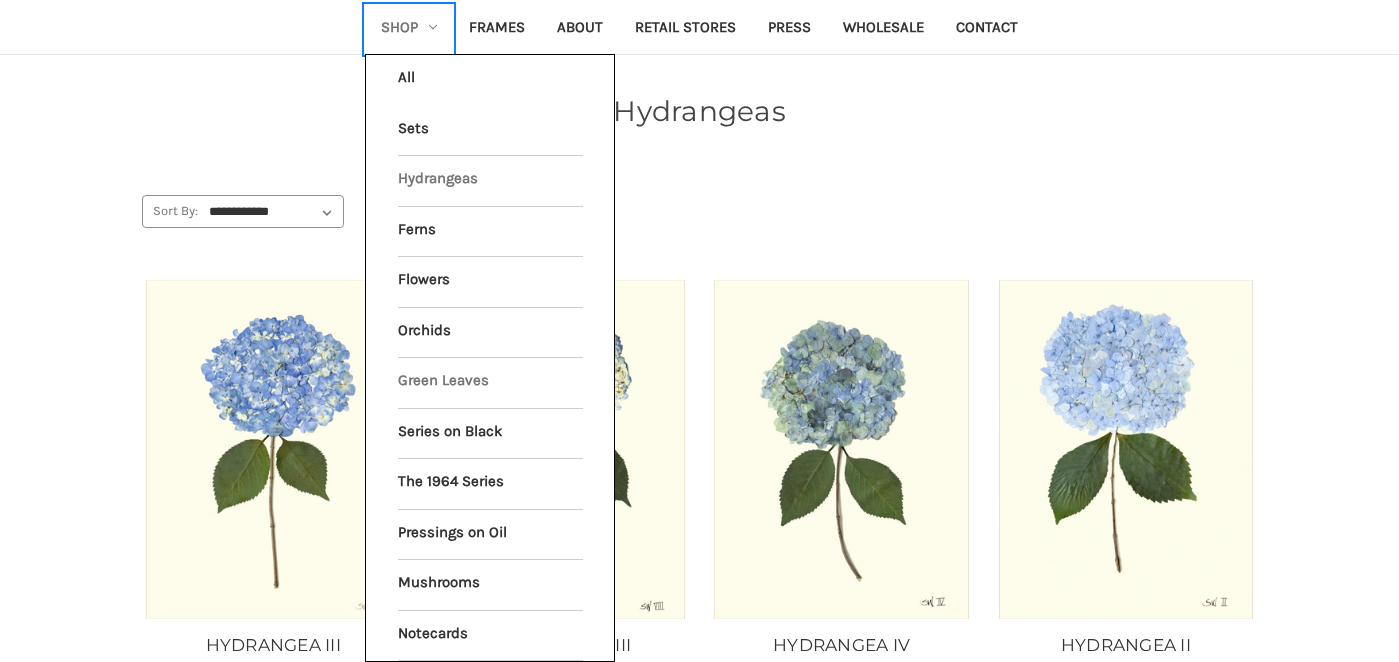 scroll, scrollTop: 154, scrollLeft: 0, axis: vertical 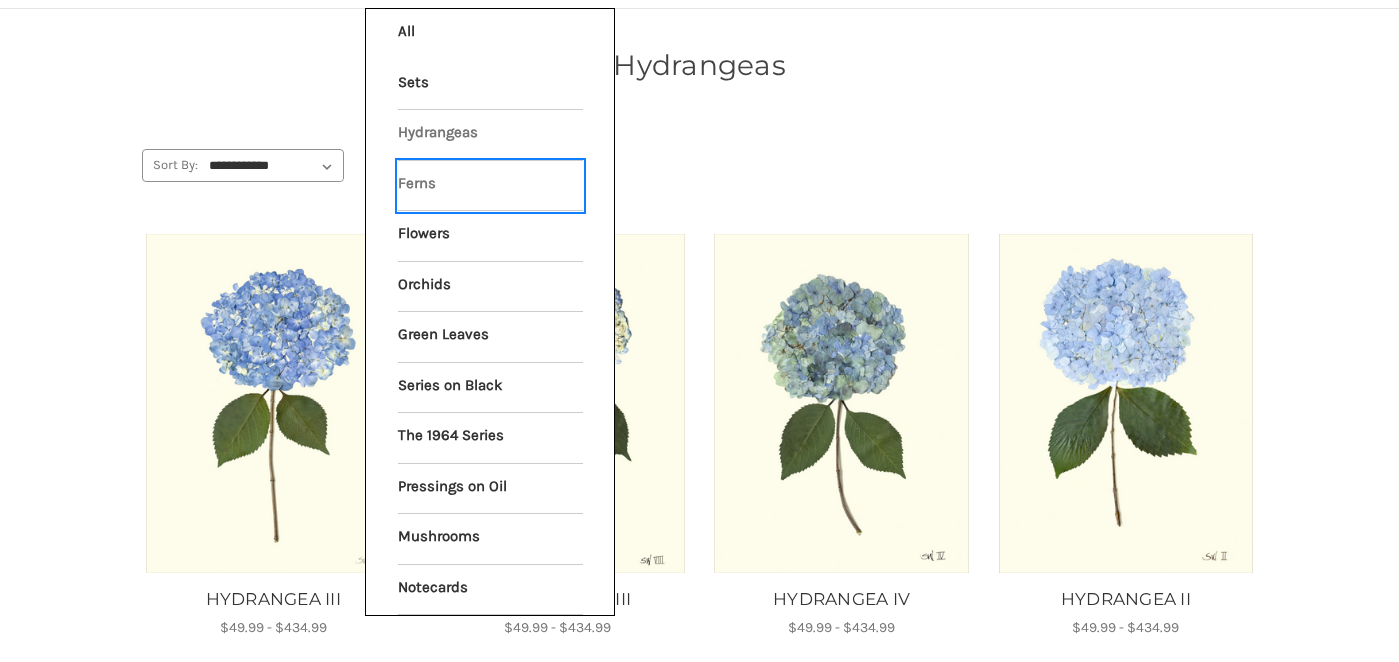 click on "Ferns" at bounding box center (490, 186) 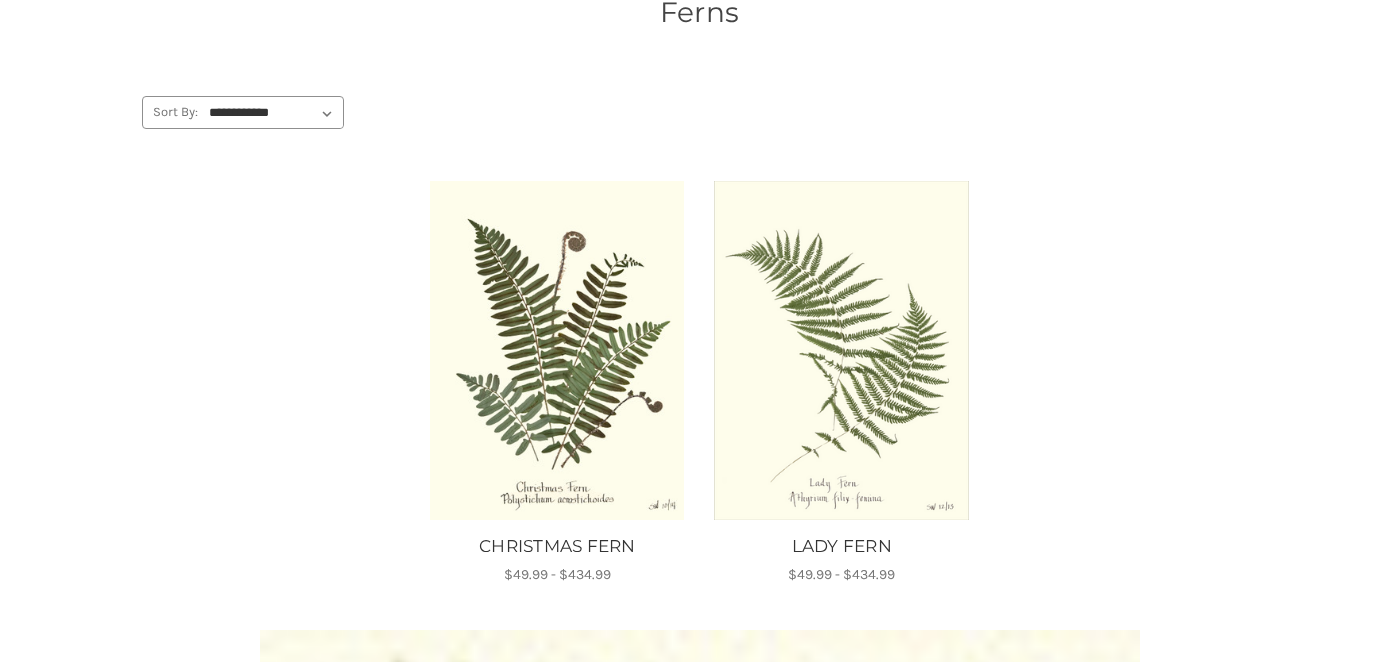 scroll, scrollTop: 509, scrollLeft: 0, axis: vertical 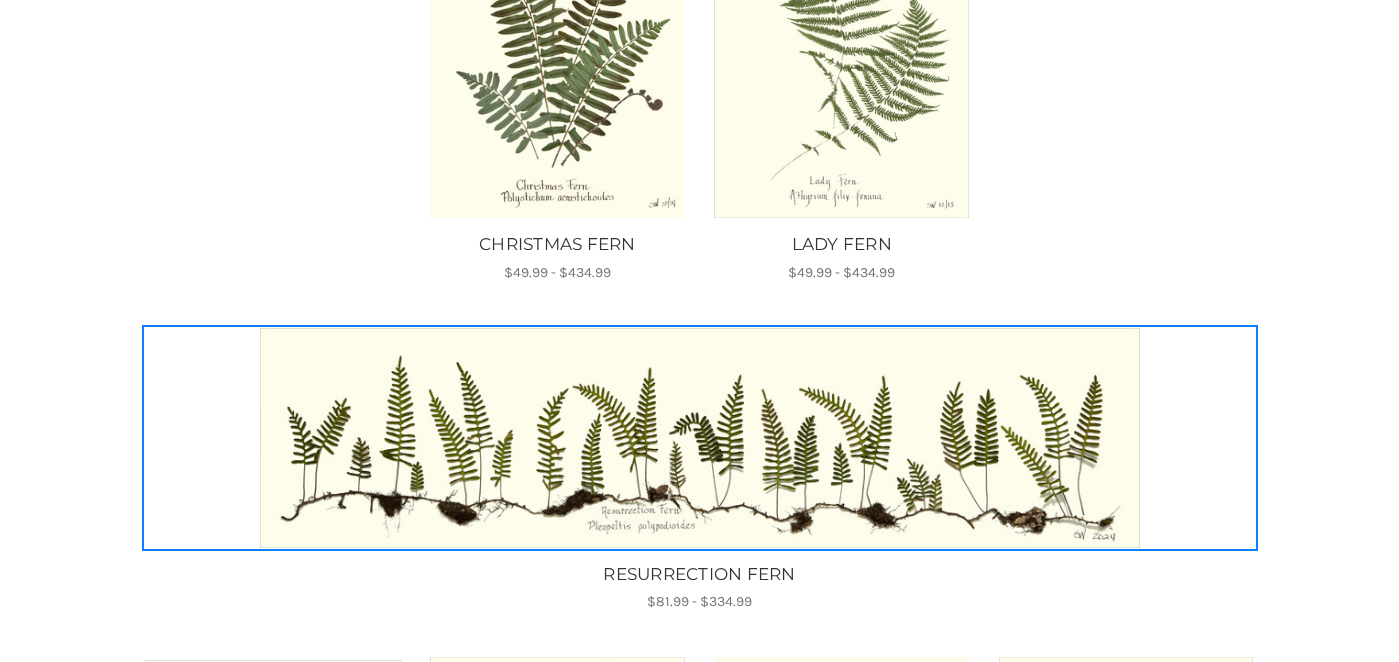 click at bounding box center (700, 438) 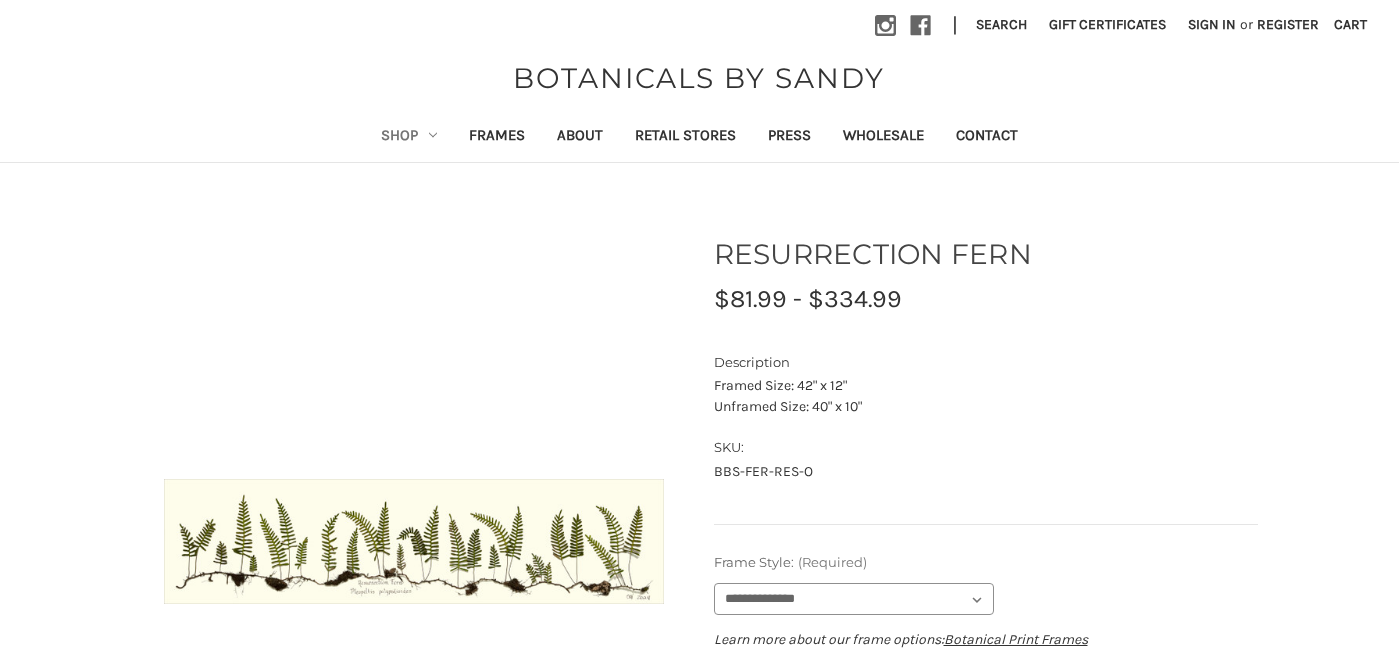 scroll, scrollTop: 0, scrollLeft: 0, axis: both 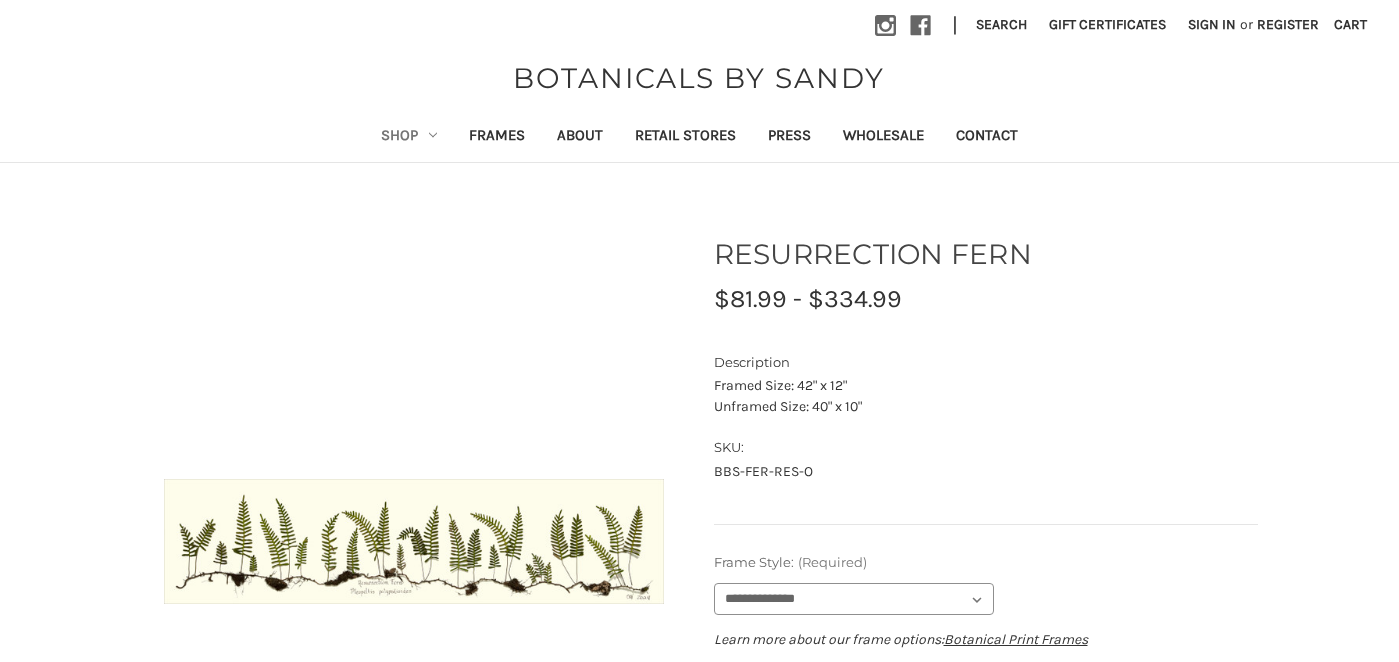 click at bounding box center [414, 541] 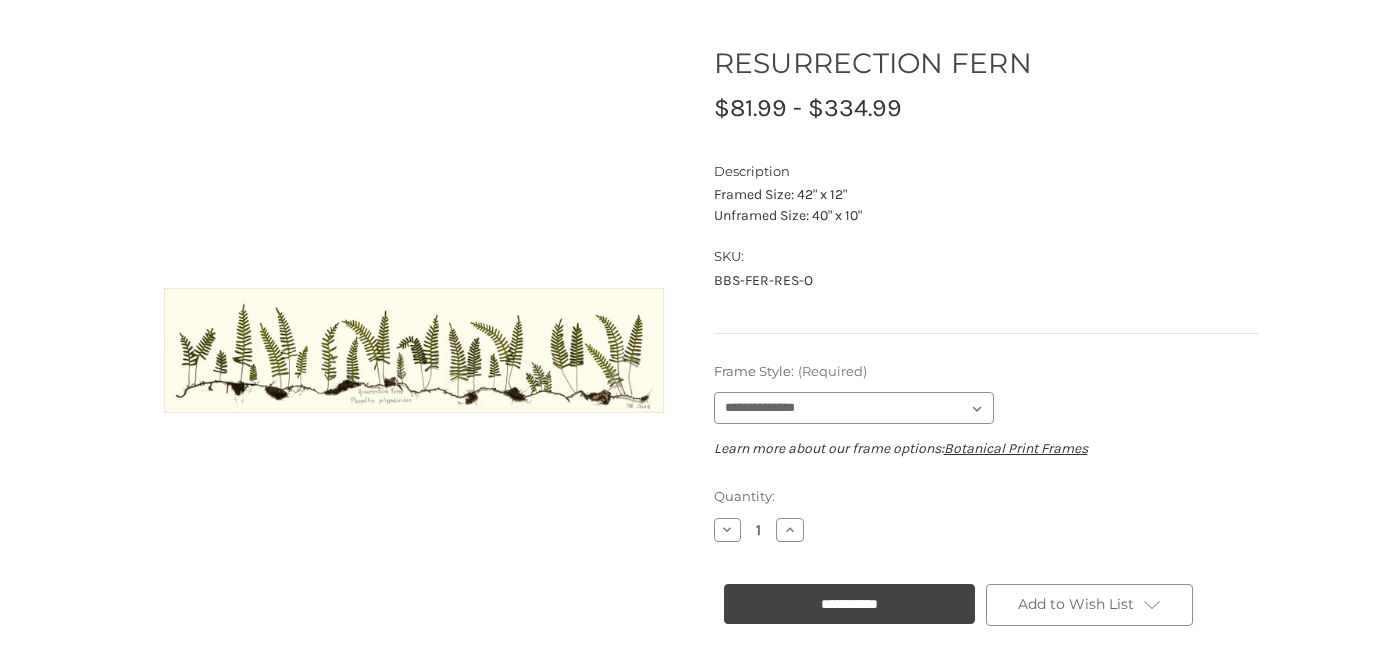scroll, scrollTop: 198, scrollLeft: 0, axis: vertical 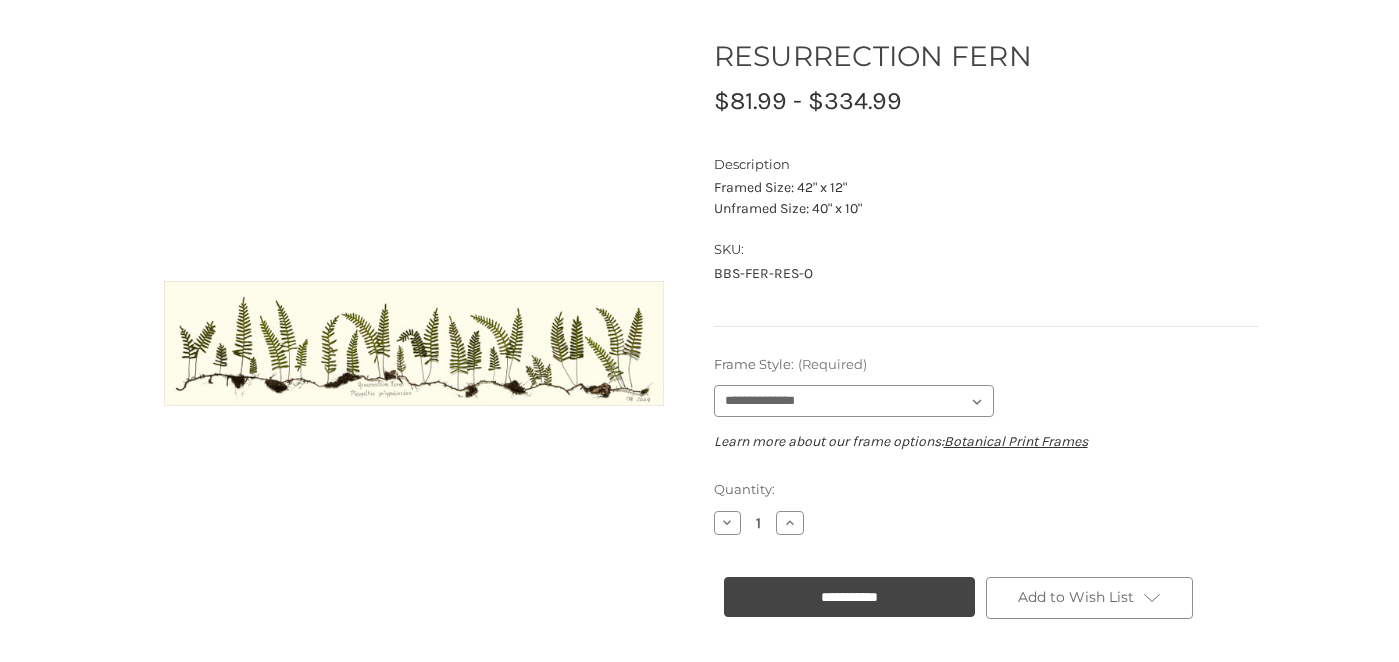 click at bounding box center (414, 343) 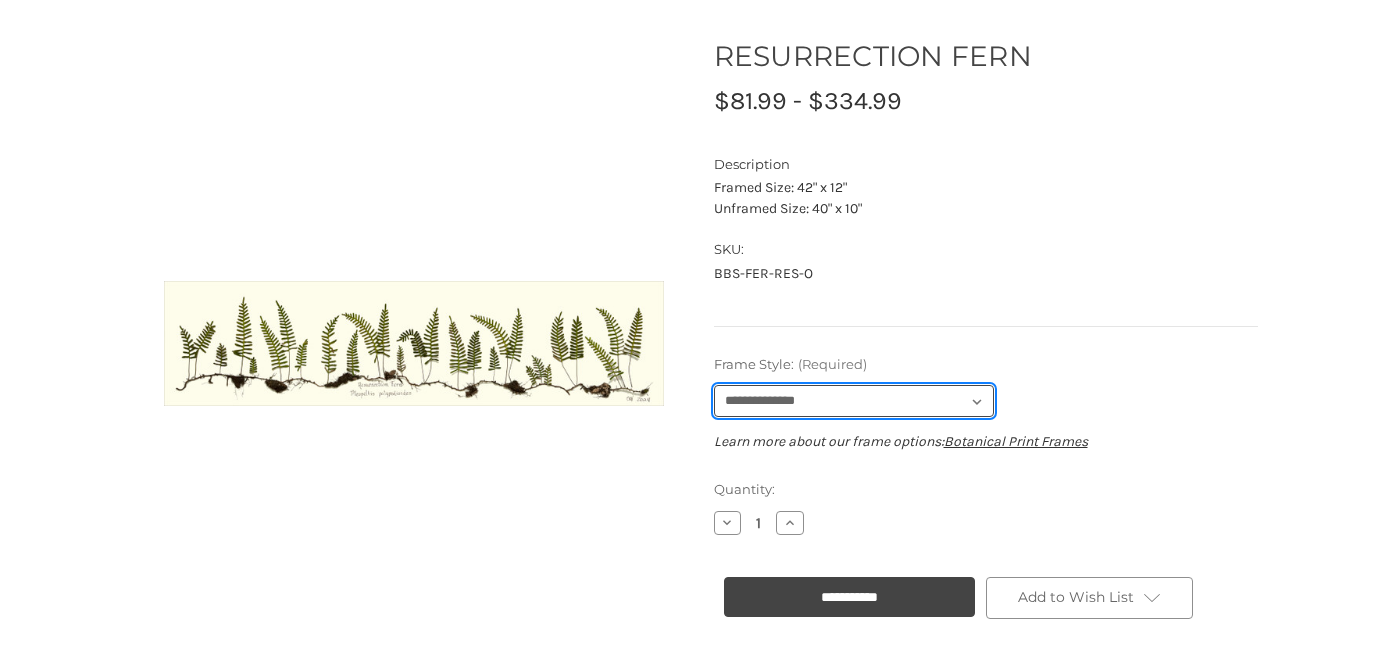 click on "**********" at bounding box center [854, 401] 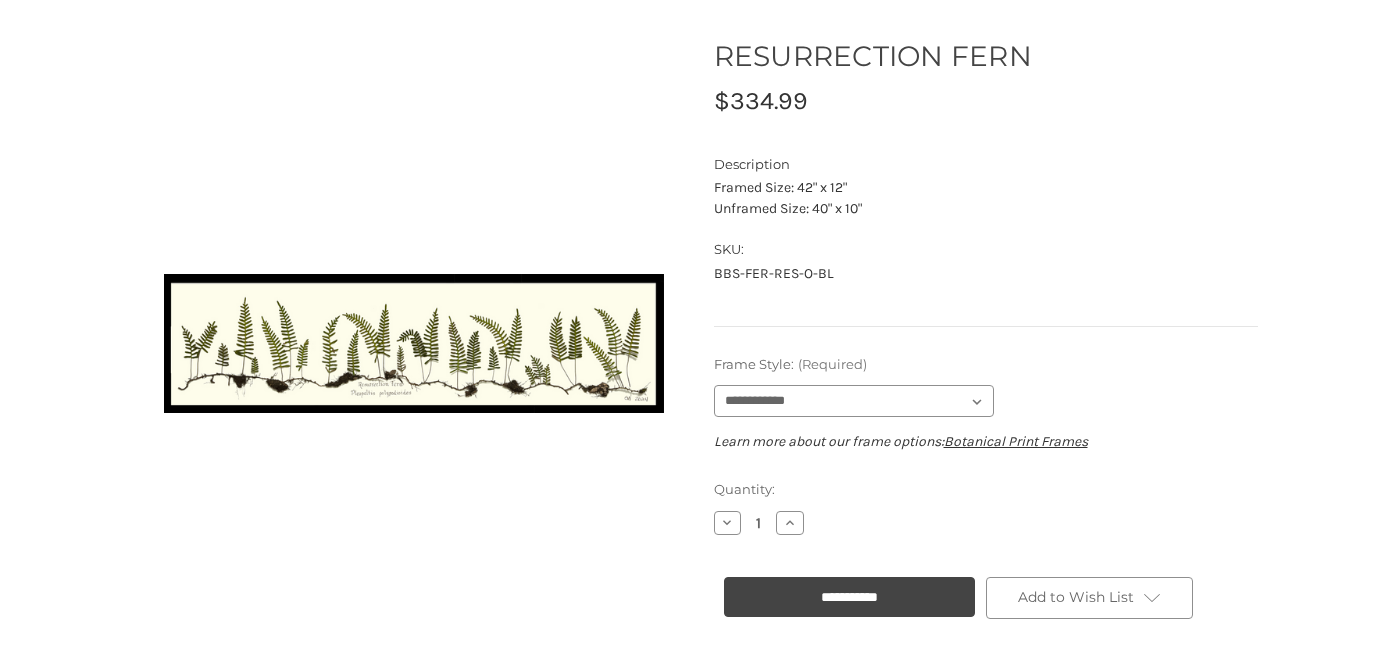 click at bounding box center [414, 343] 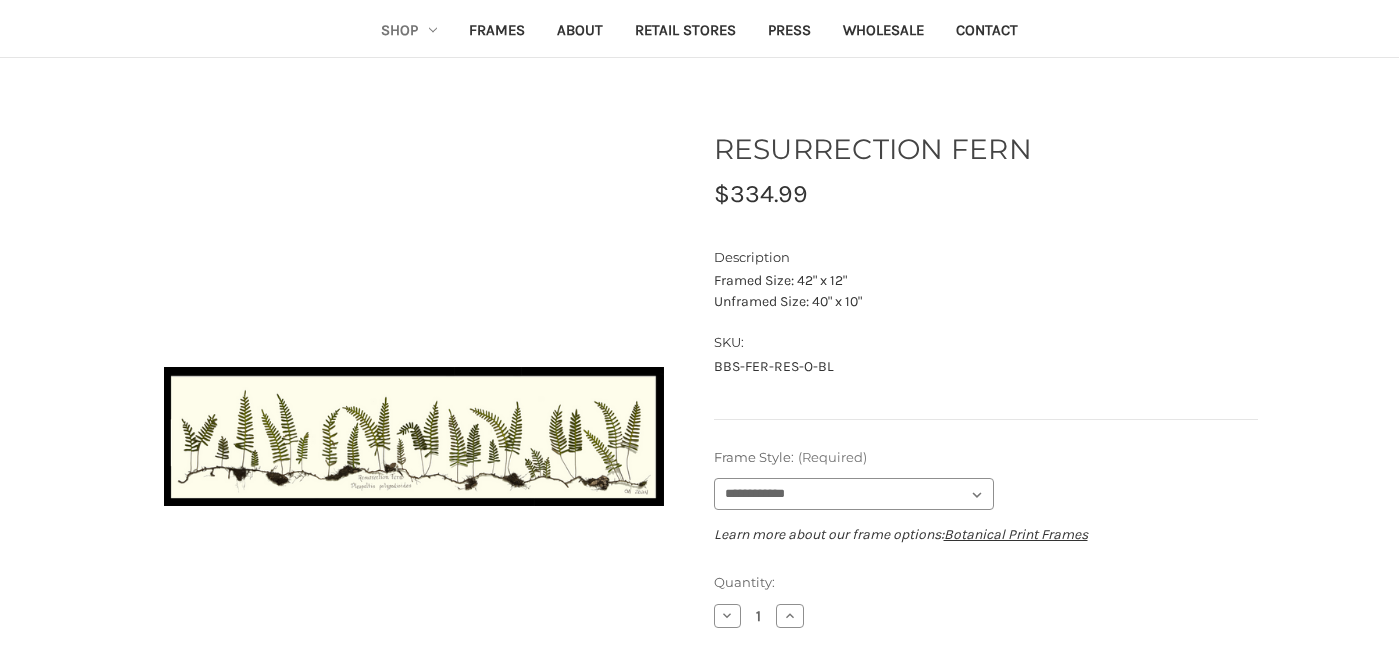 scroll, scrollTop: 0, scrollLeft: 0, axis: both 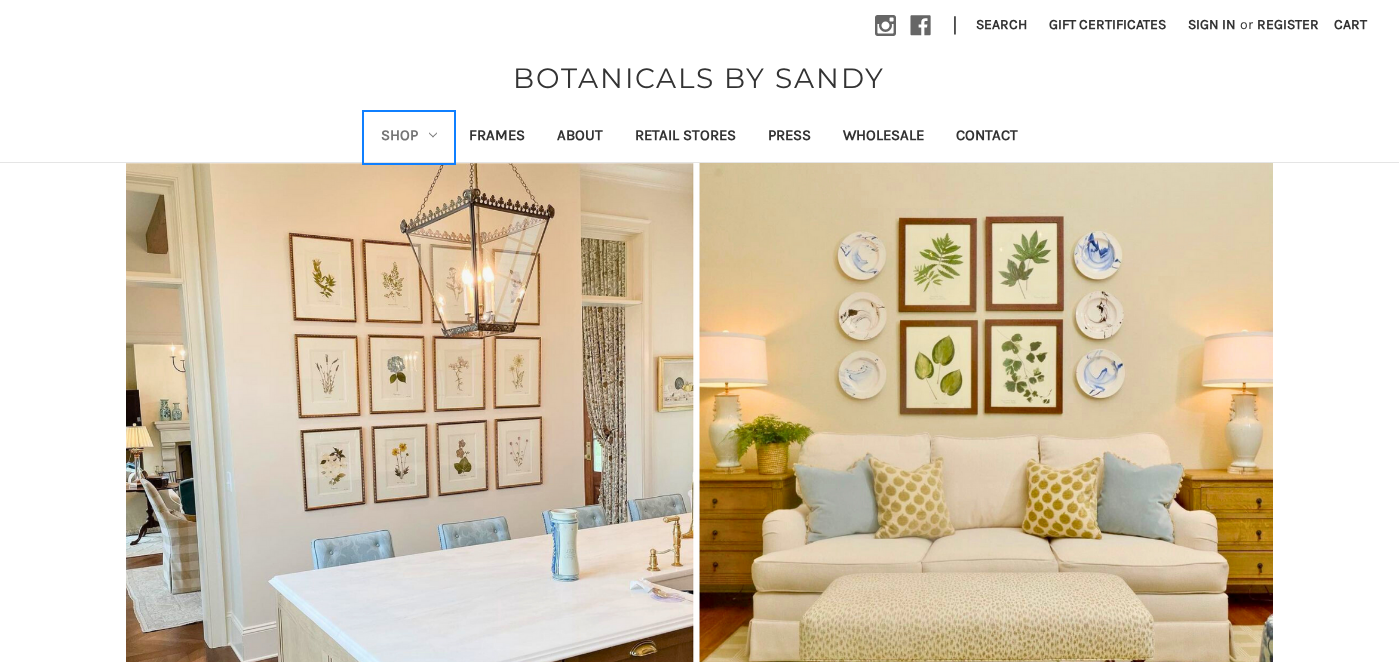 click on "Shop" at bounding box center (409, 137) 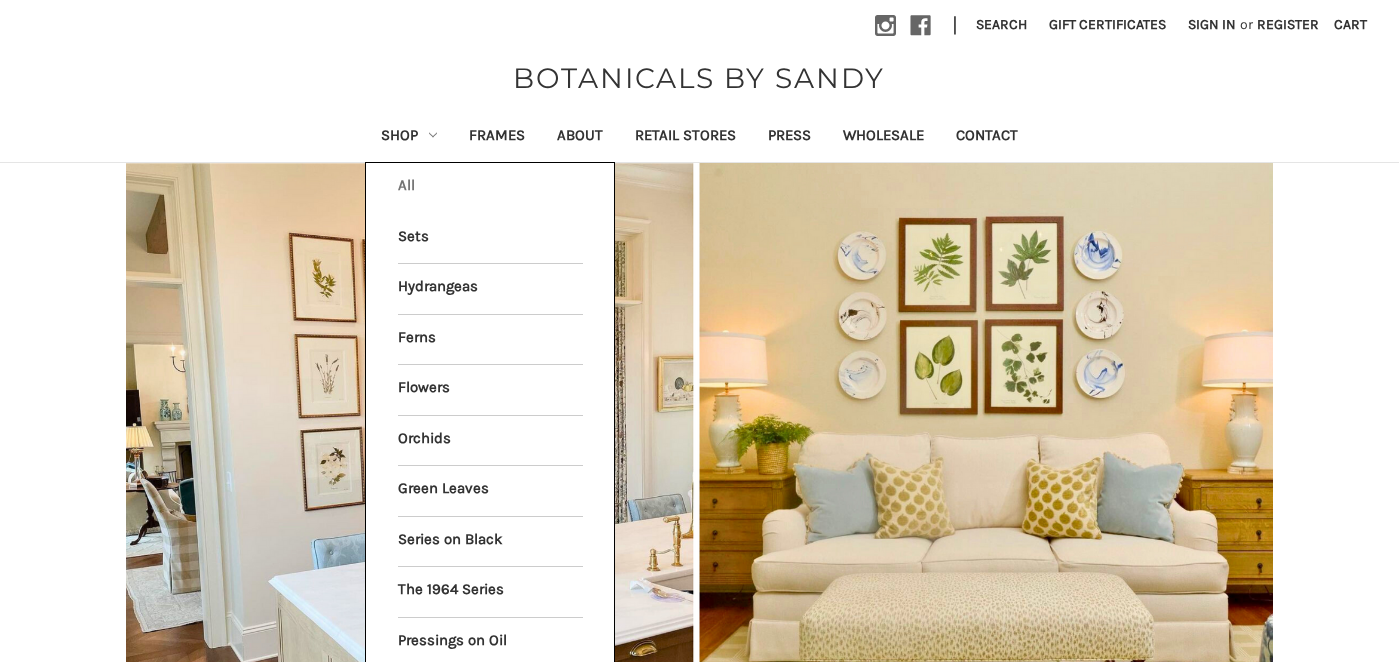 click on "All Shop" at bounding box center [490, 188] 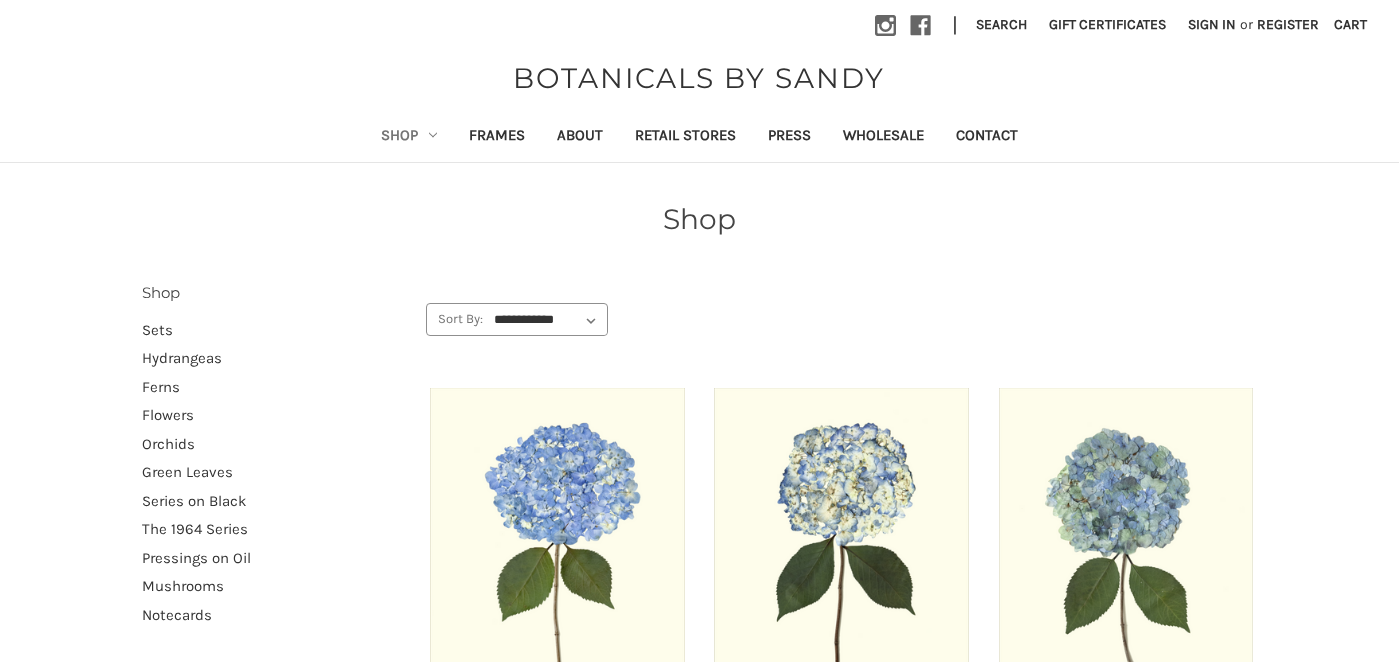 scroll, scrollTop: 0, scrollLeft: 0, axis: both 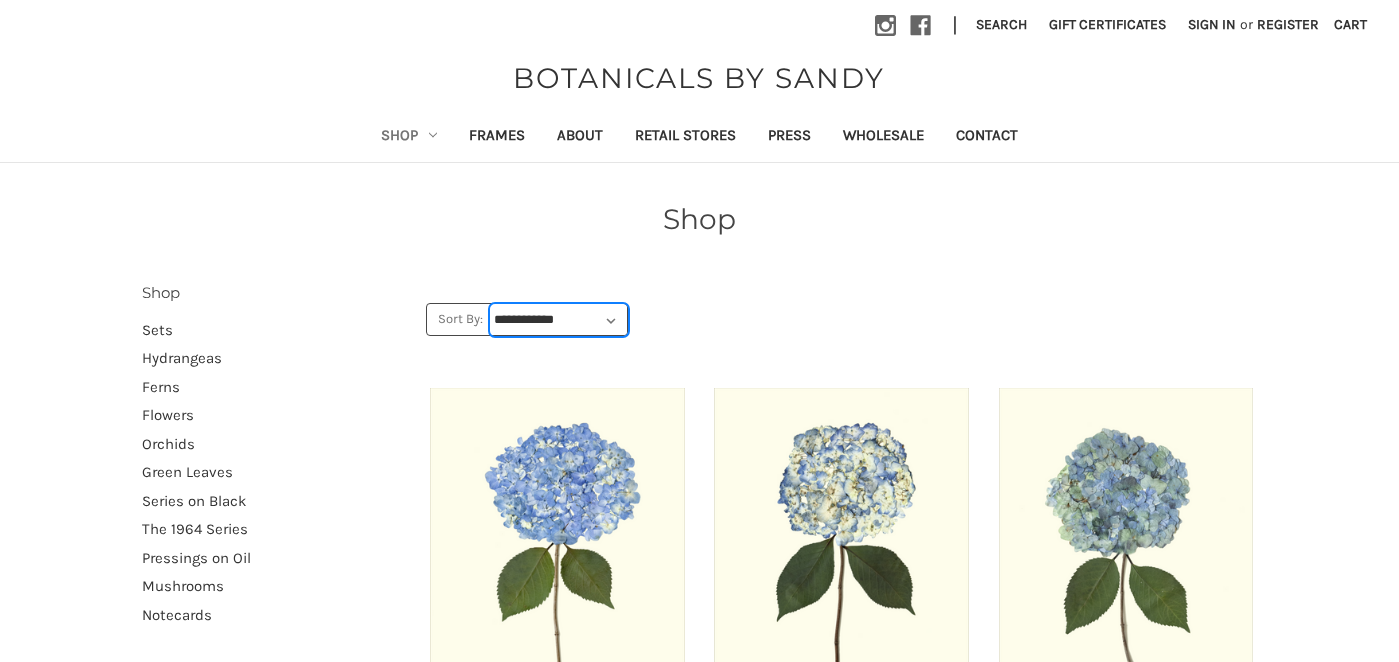 click on "**********" at bounding box center (559, 320) 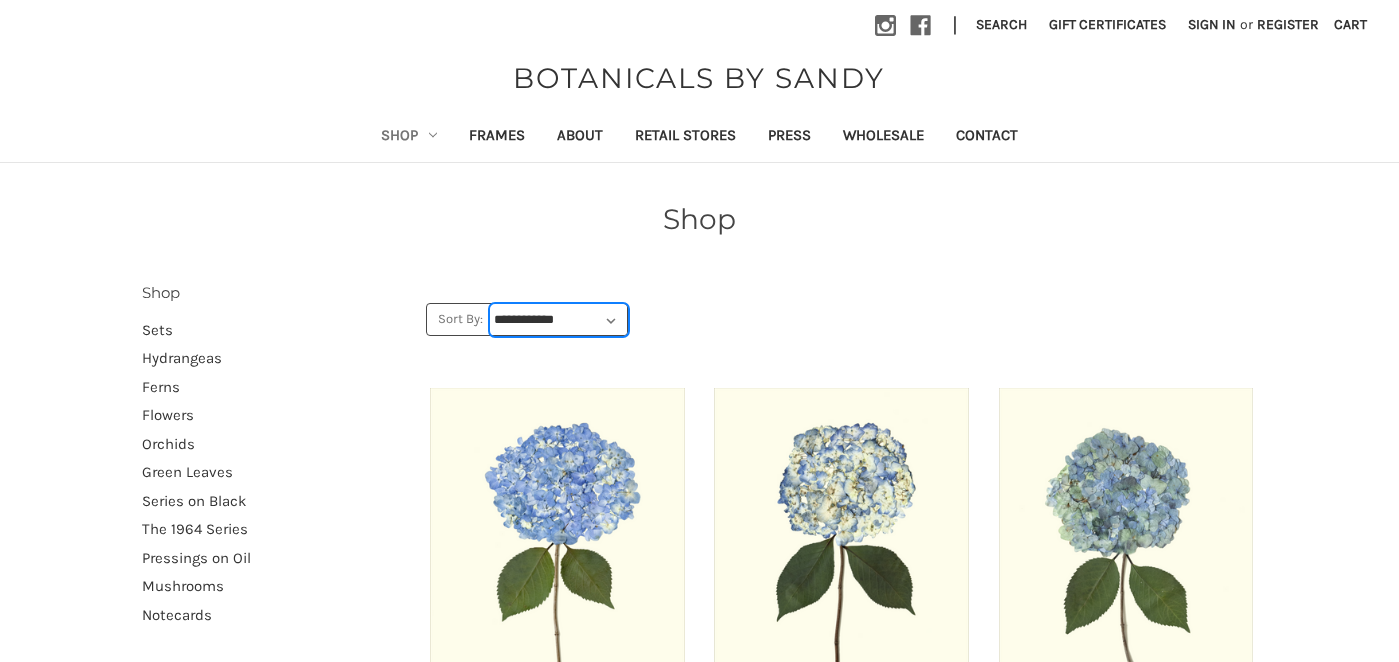 select on "******" 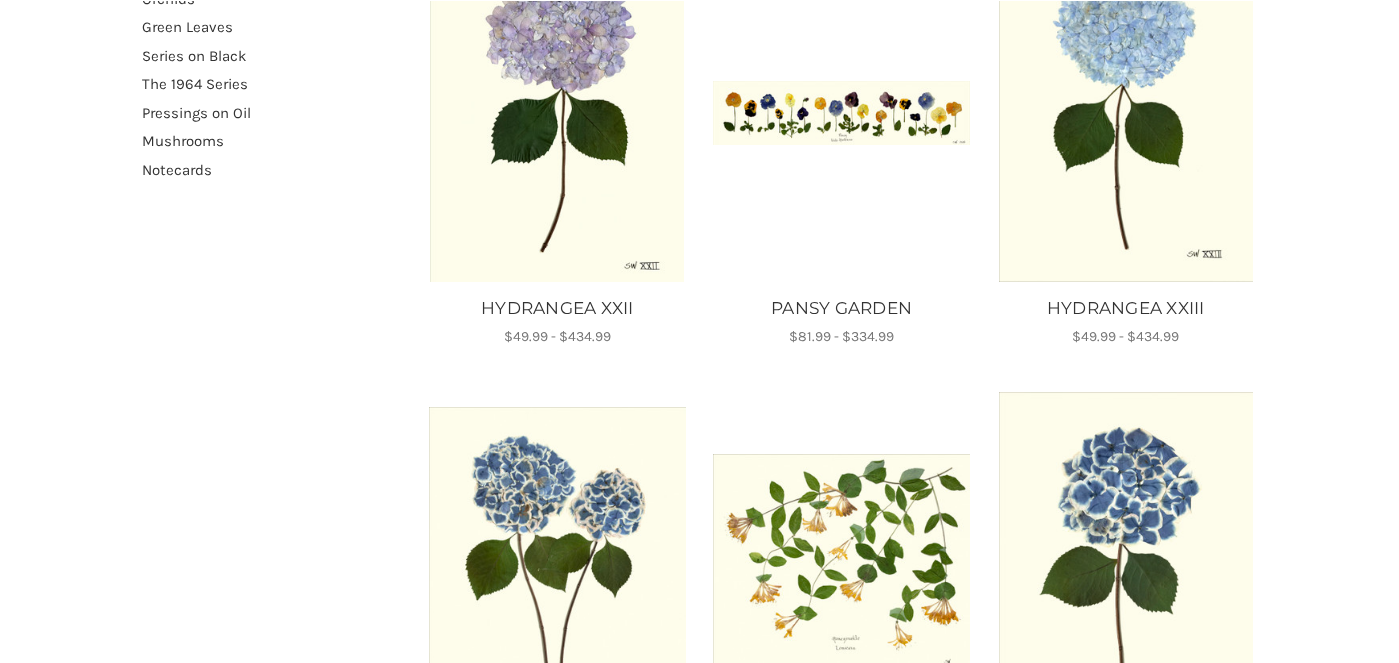 scroll, scrollTop: 0, scrollLeft: 0, axis: both 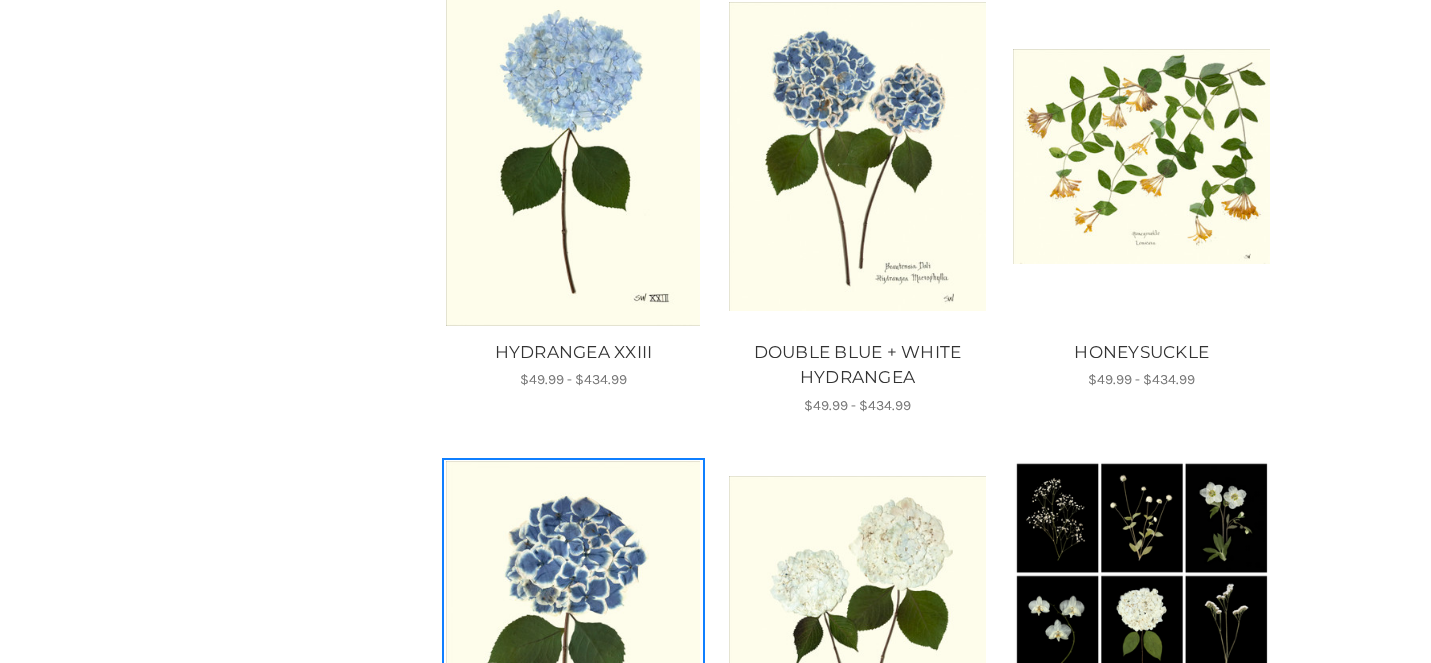 click at bounding box center [573, 630] 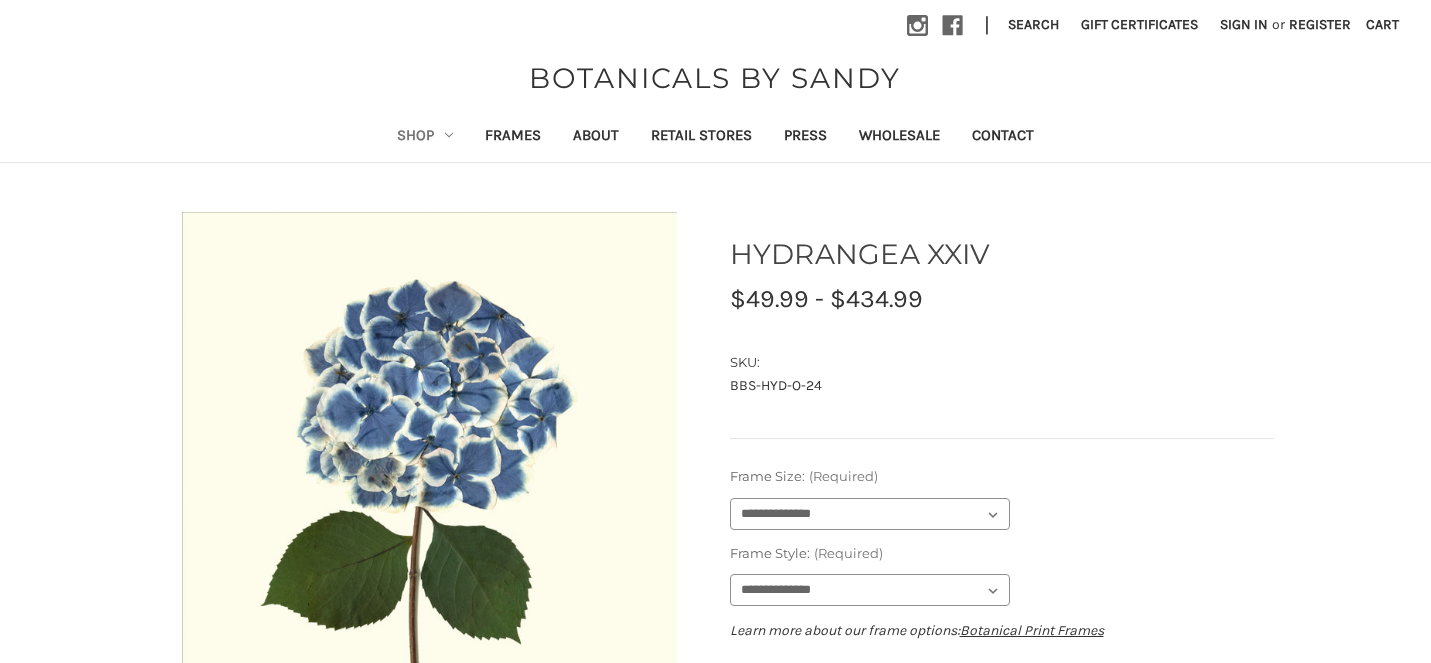 scroll, scrollTop: 0, scrollLeft: 0, axis: both 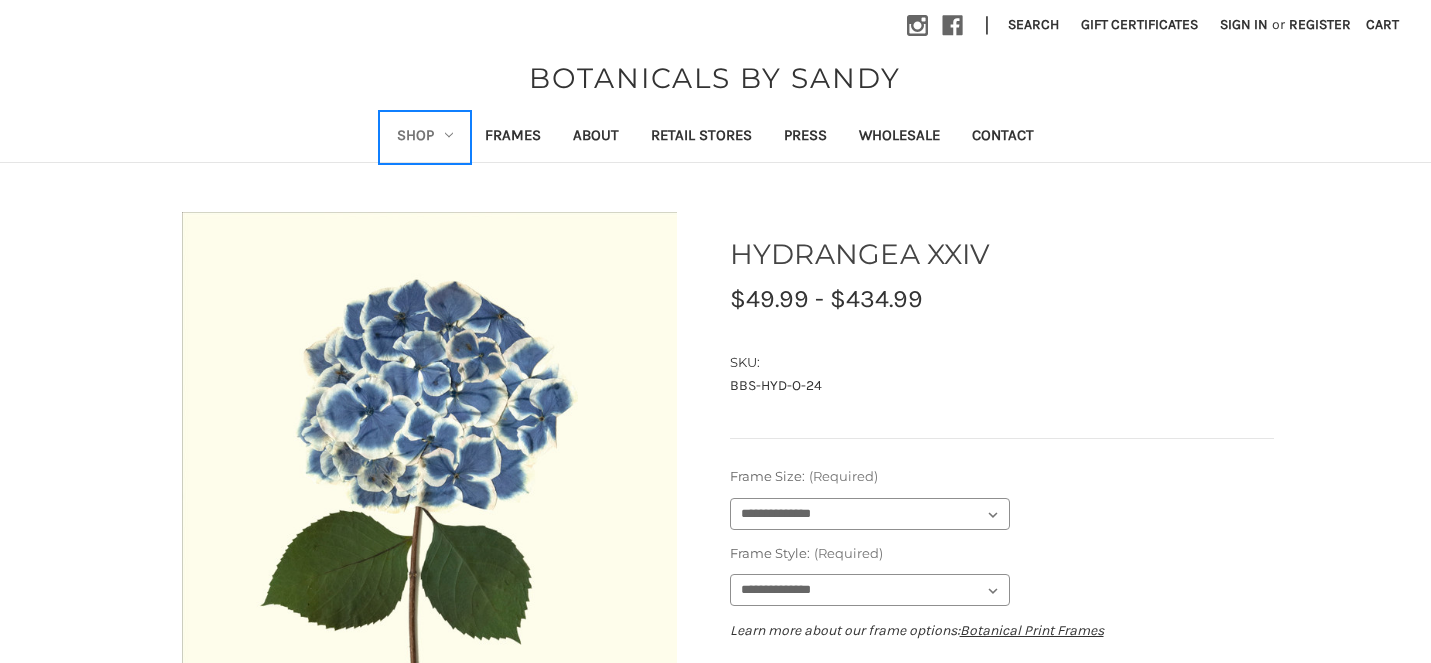 click on "Shop" at bounding box center (425, 137) 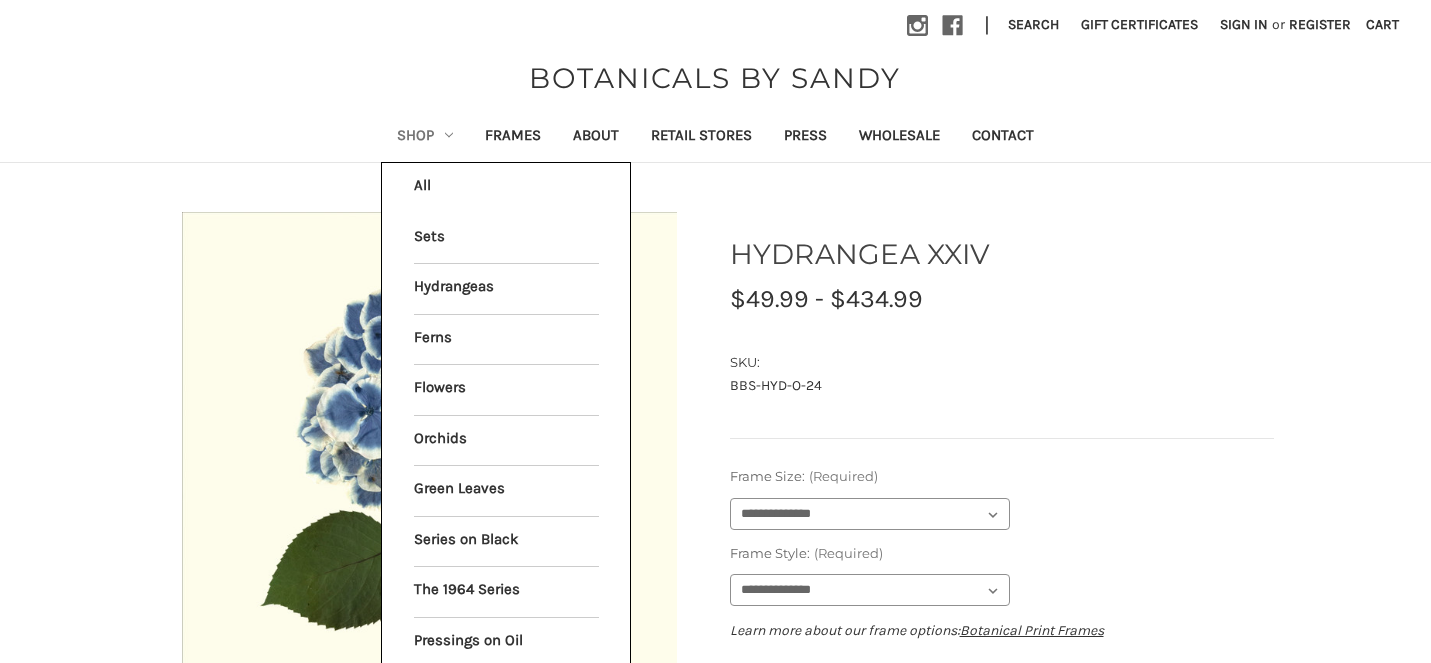 click on "Toggle menu
Compare
Instagram
Facebook
|
Search
Gift Certificates
Sign in
or
Register
Cart
0" at bounding box center (715, 81) 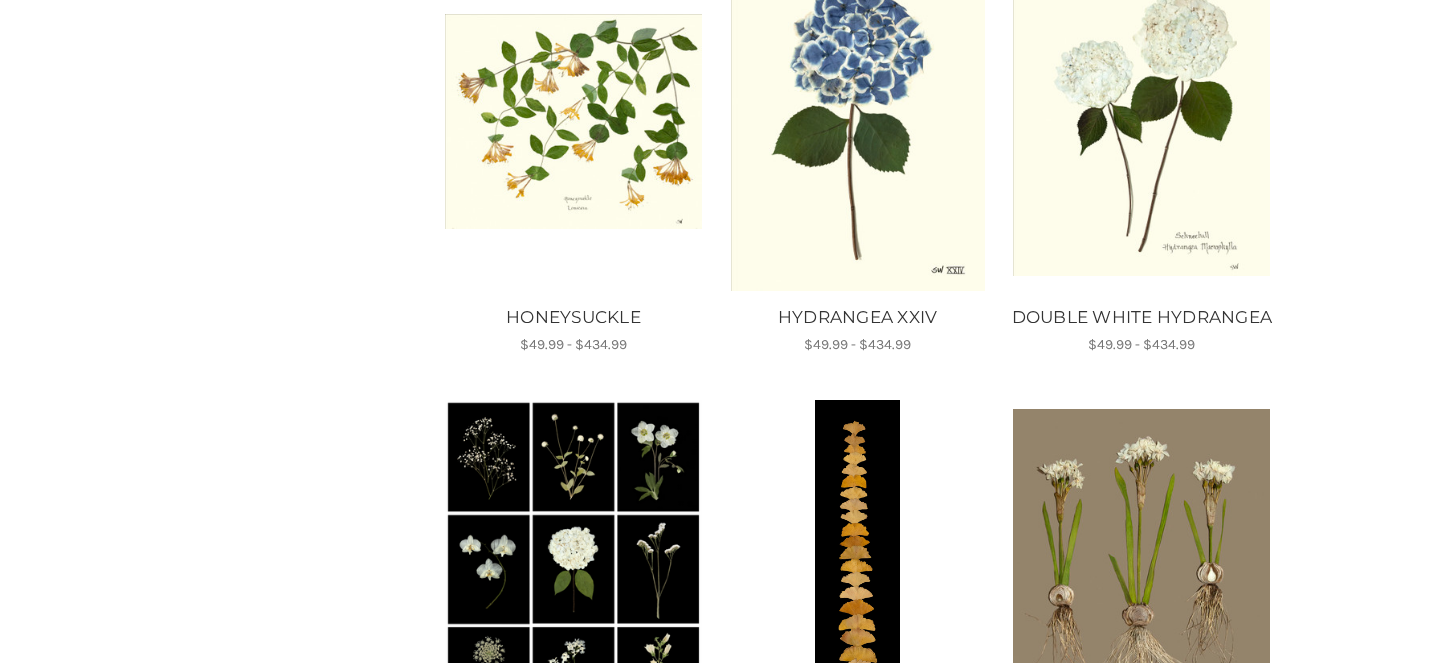 scroll, scrollTop: 1354, scrollLeft: 0, axis: vertical 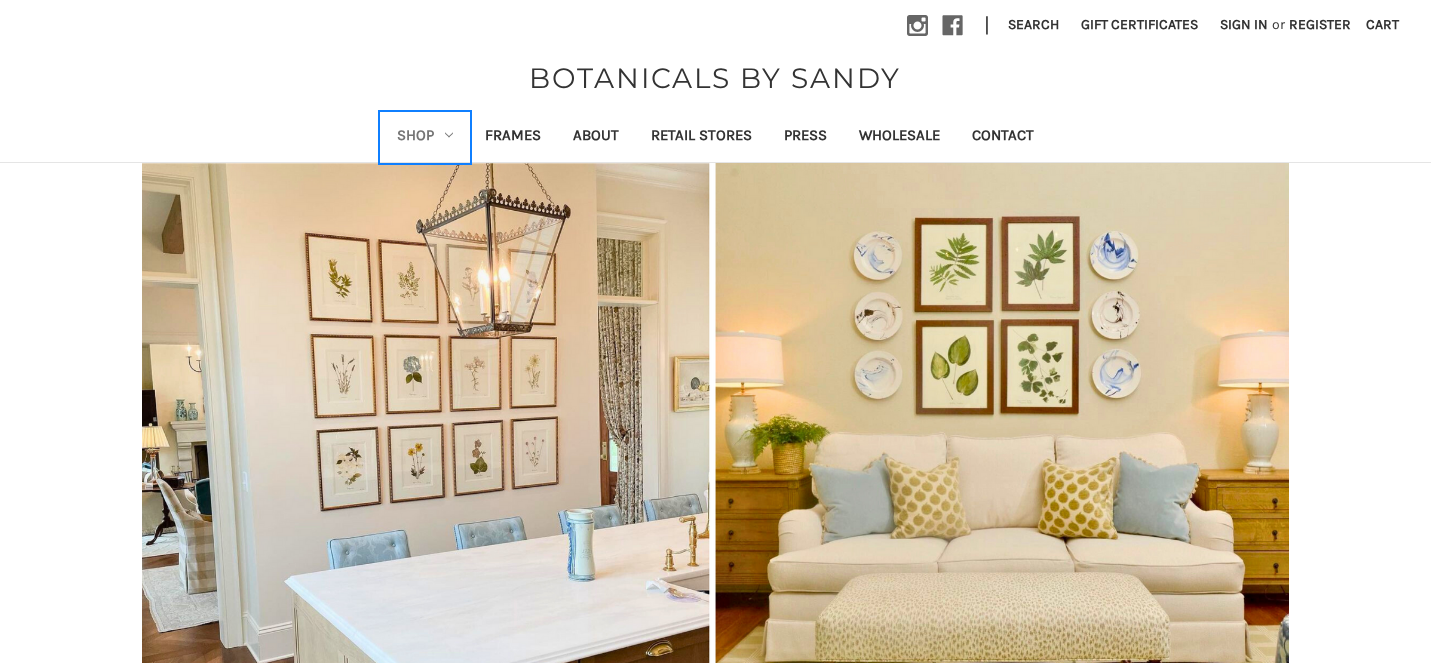 click on "Shop" at bounding box center (425, 137) 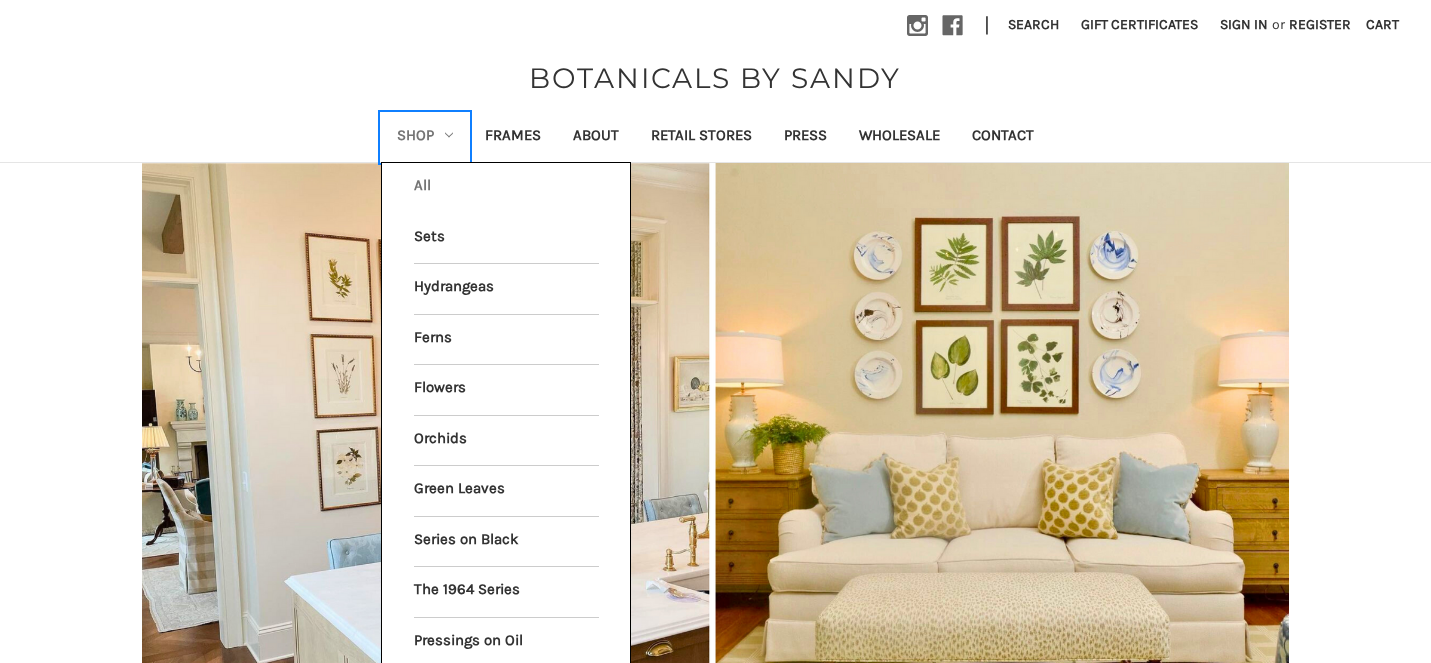 click on "All Shop" at bounding box center [506, 188] 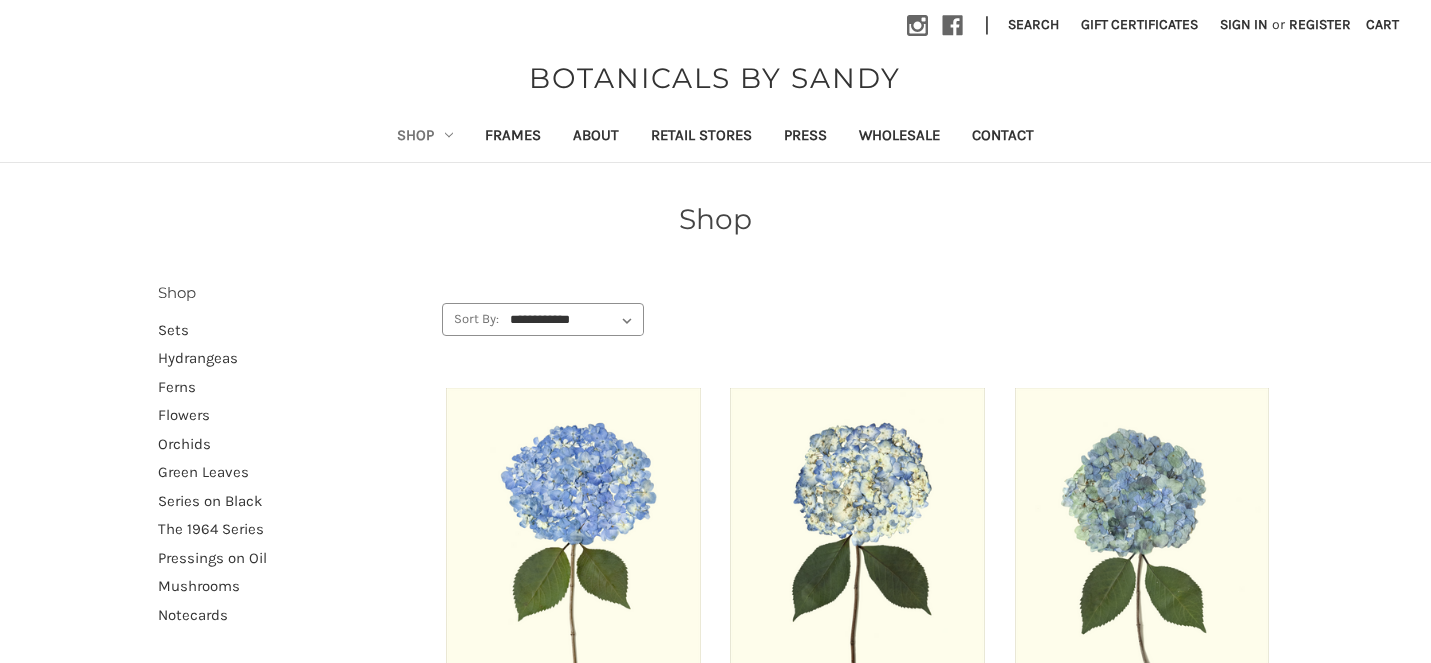 scroll, scrollTop: 0, scrollLeft: 0, axis: both 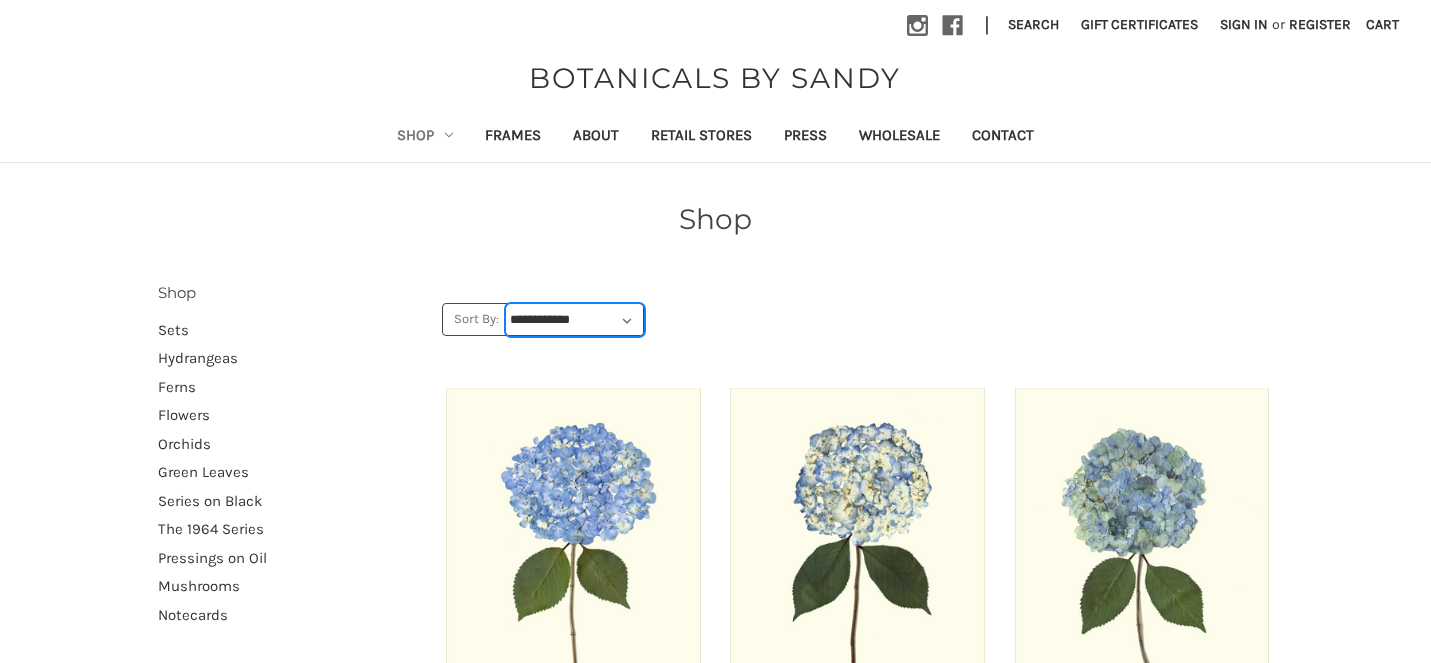 click on "**********" at bounding box center (575, 320) 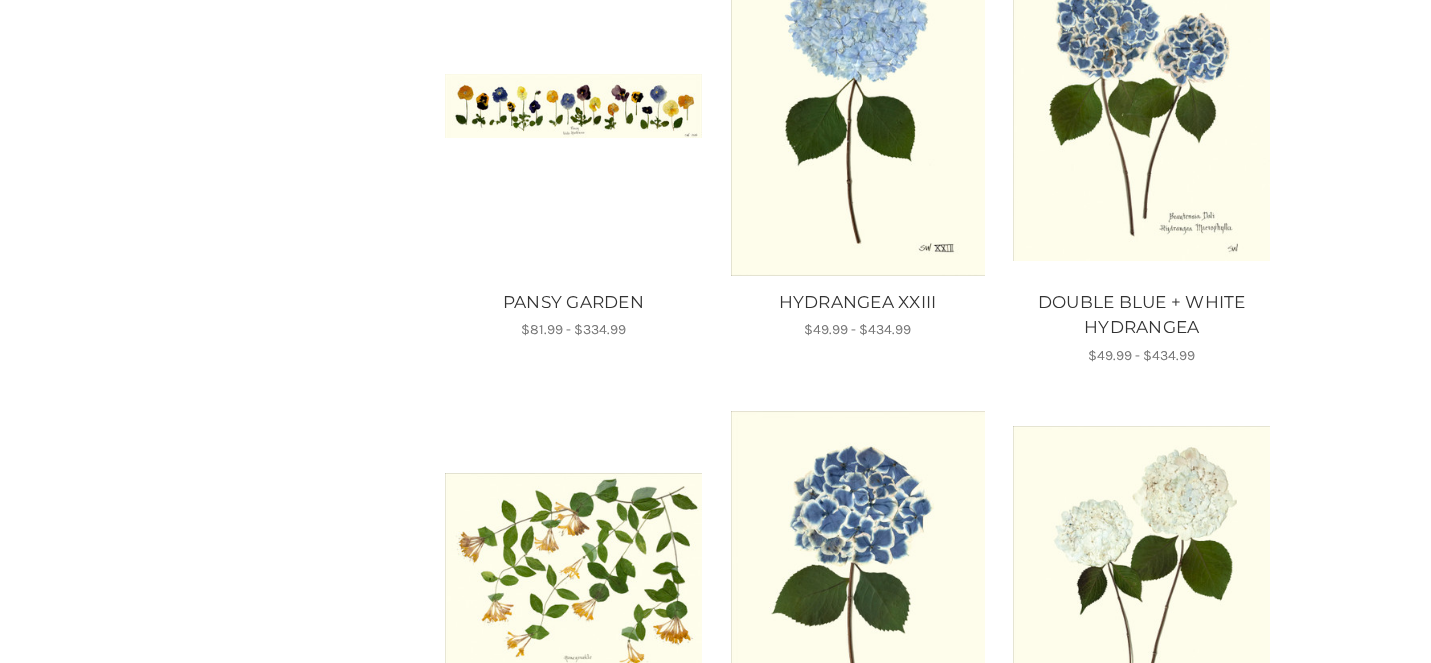 scroll, scrollTop: 1033, scrollLeft: 0, axis: vertical 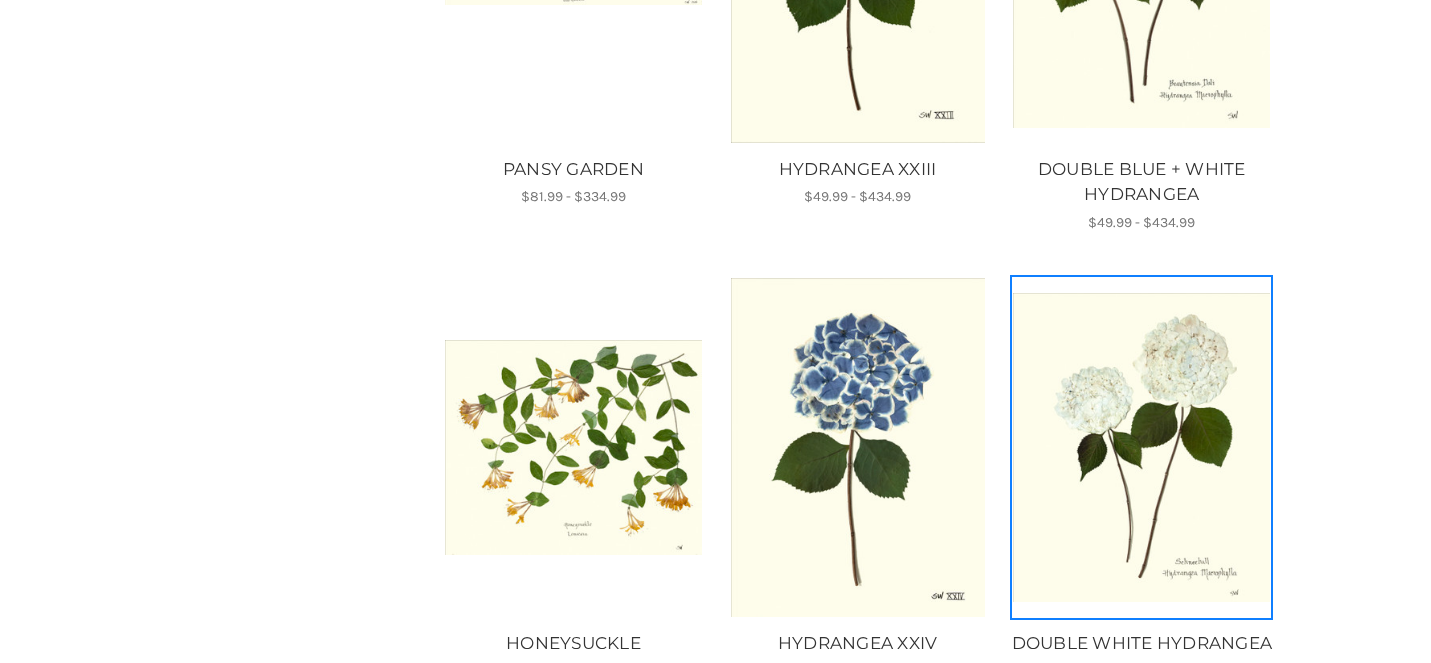 click at bounding box center [1141, 447] 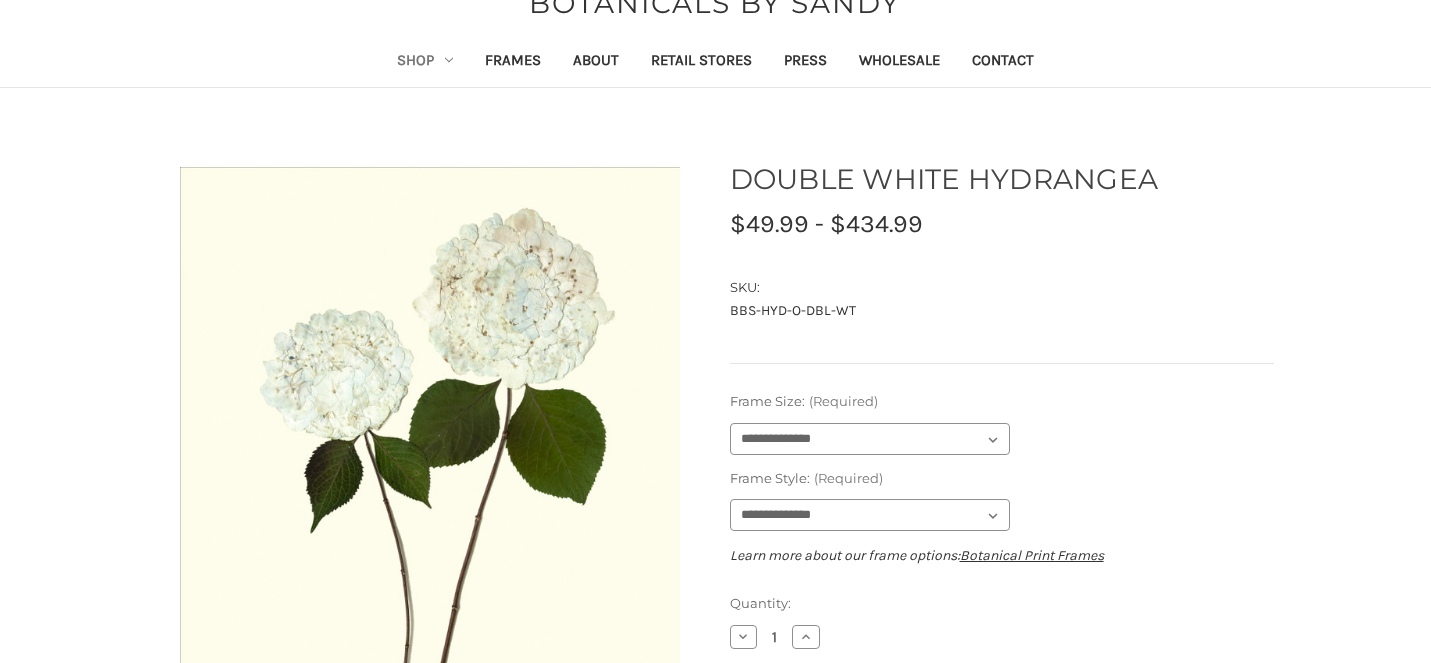 scroll, scrollTop: 79, scrollLeft: 0, axis: vertical 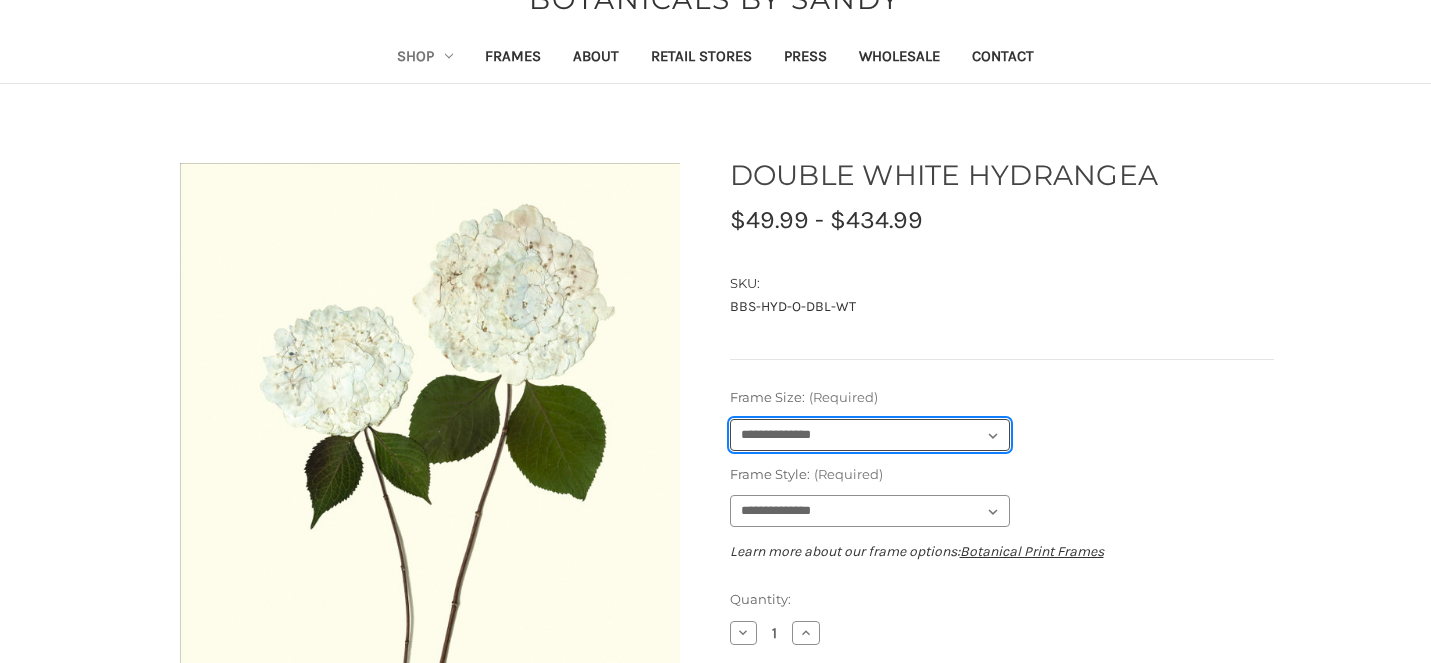 click on "**********" at bounding box center [870, 435] 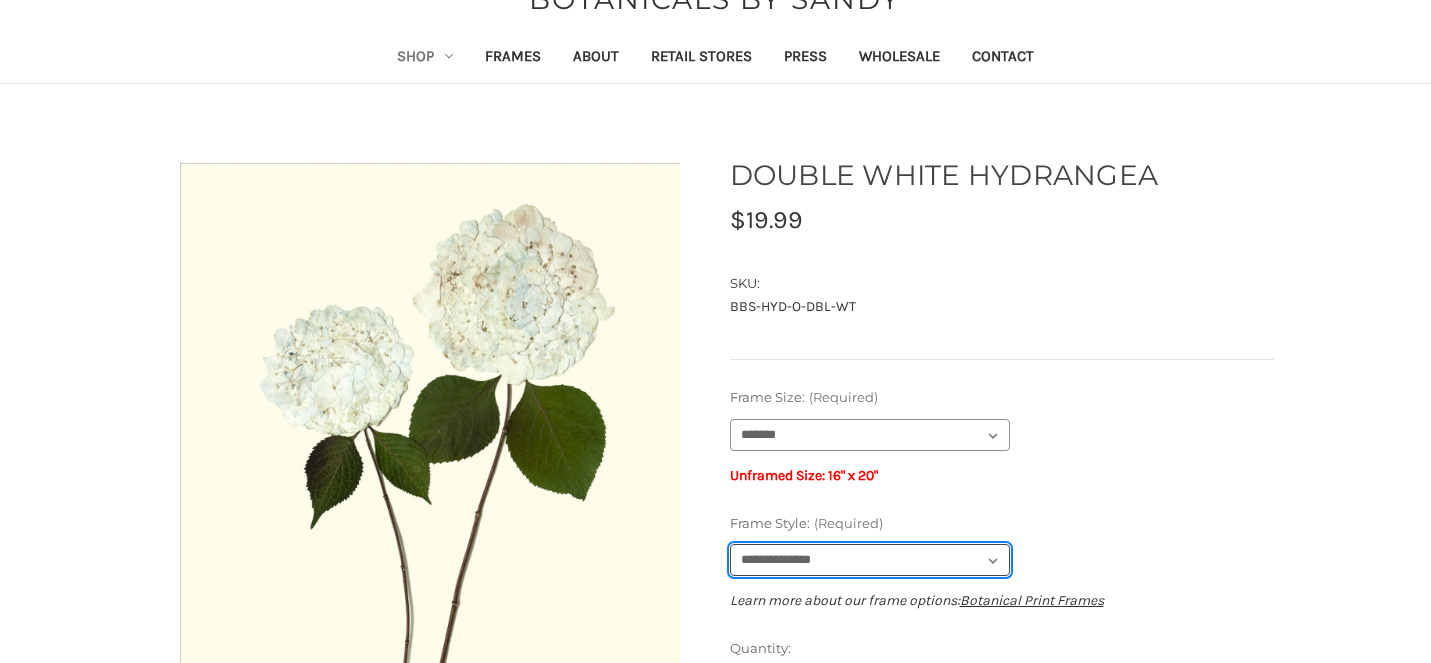 click on "**********" at bounding box center (870, 560) 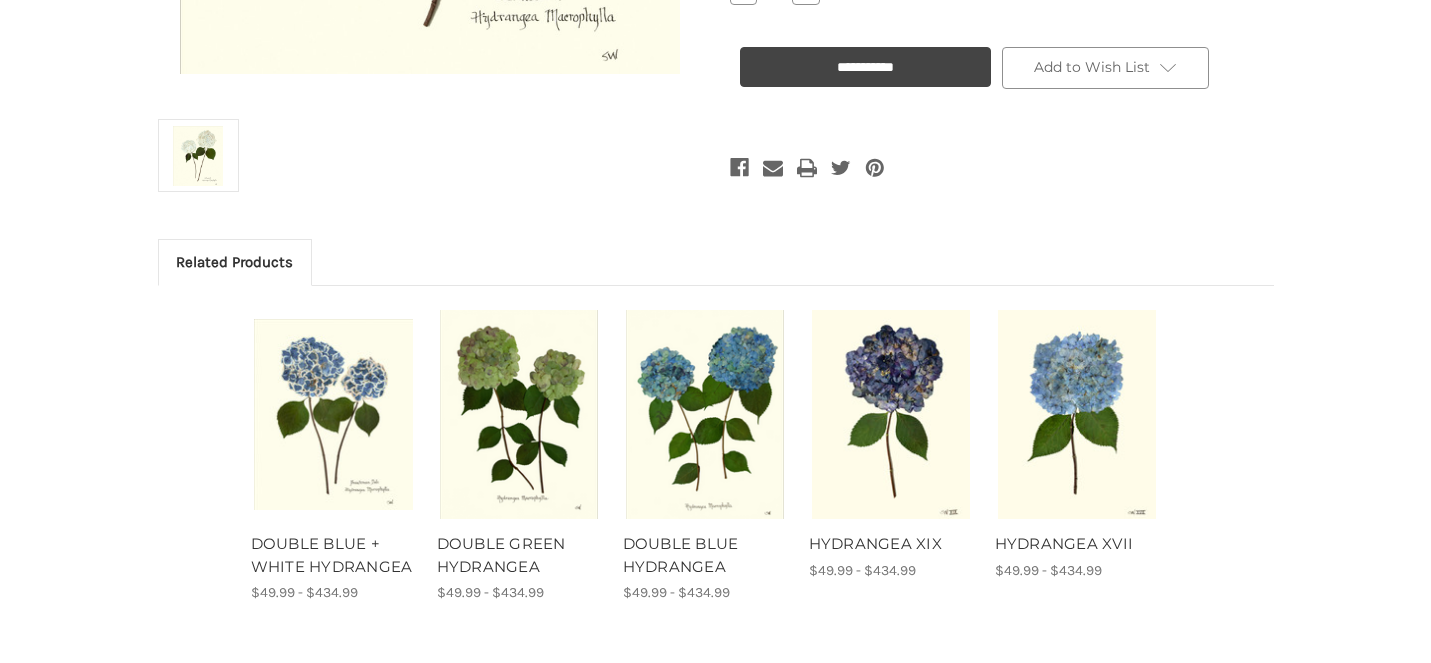 scroll, scrollTop: 0, scrollLeft: 0, axis: both 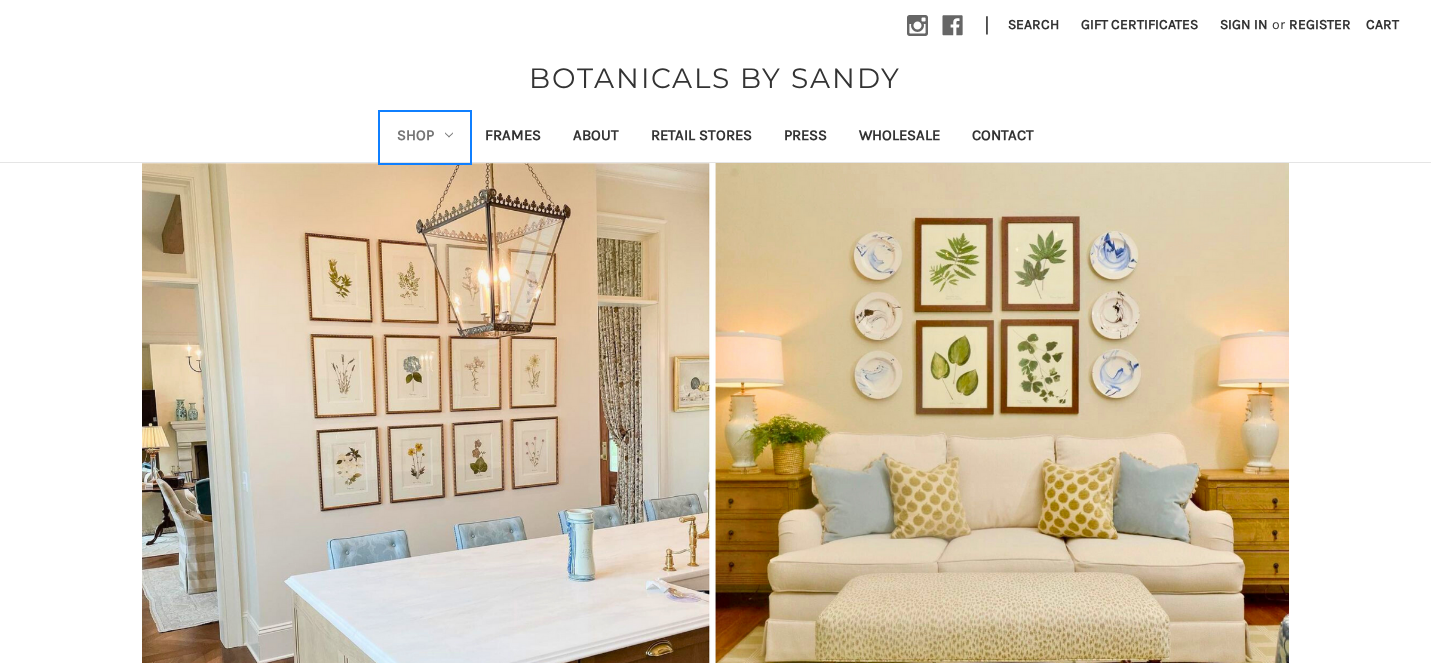 click on "Shop" at bounding box center [425, 137] 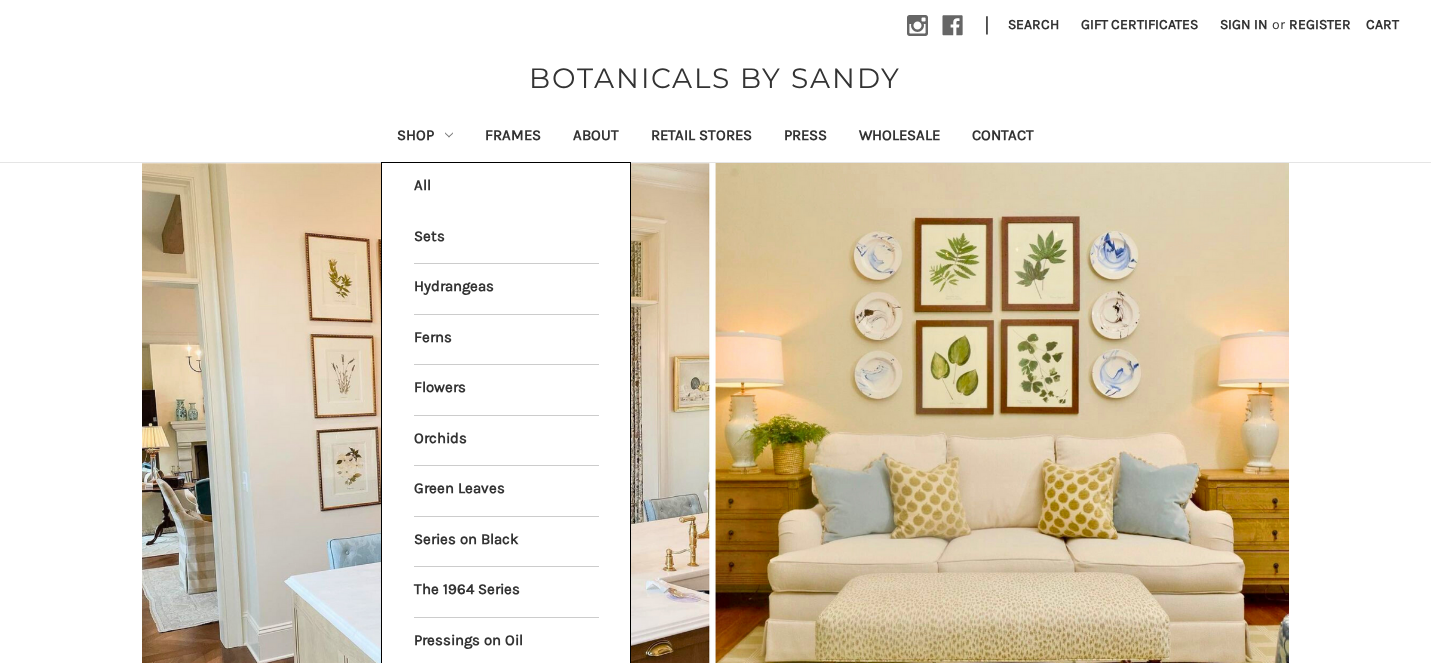click on "All Shop" at bounding box center [506, 188] 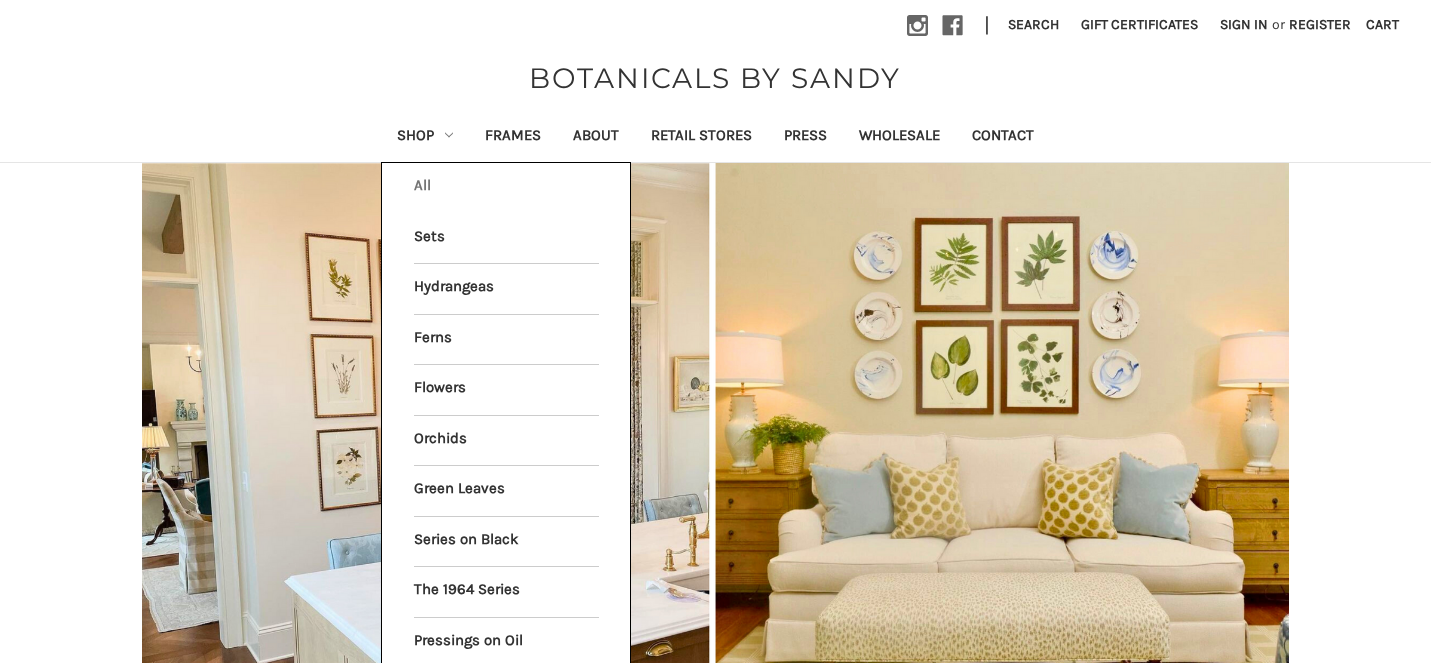 click on "All Shop" at bounding box center [506, 188] 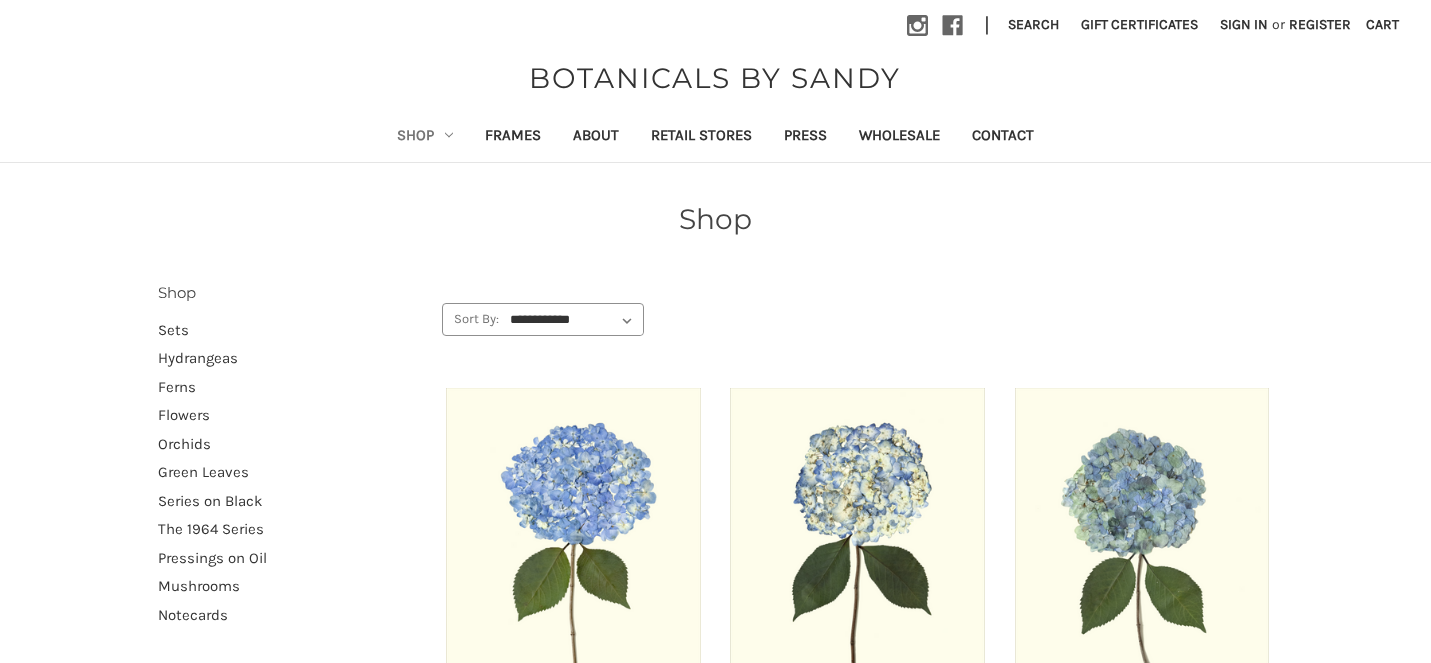 scroll, scrollTop: 0, scrollLeft: 0, axis: both 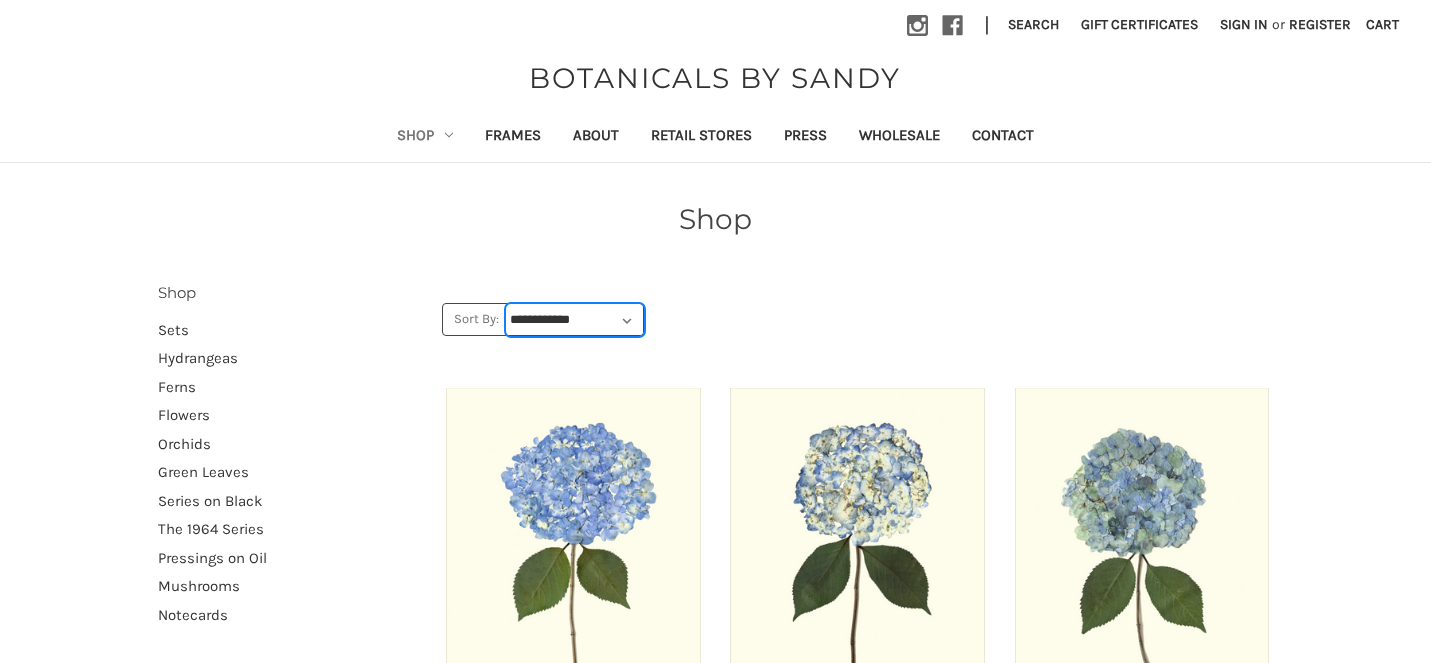 click on "**********" at bounding box center (575, 320) 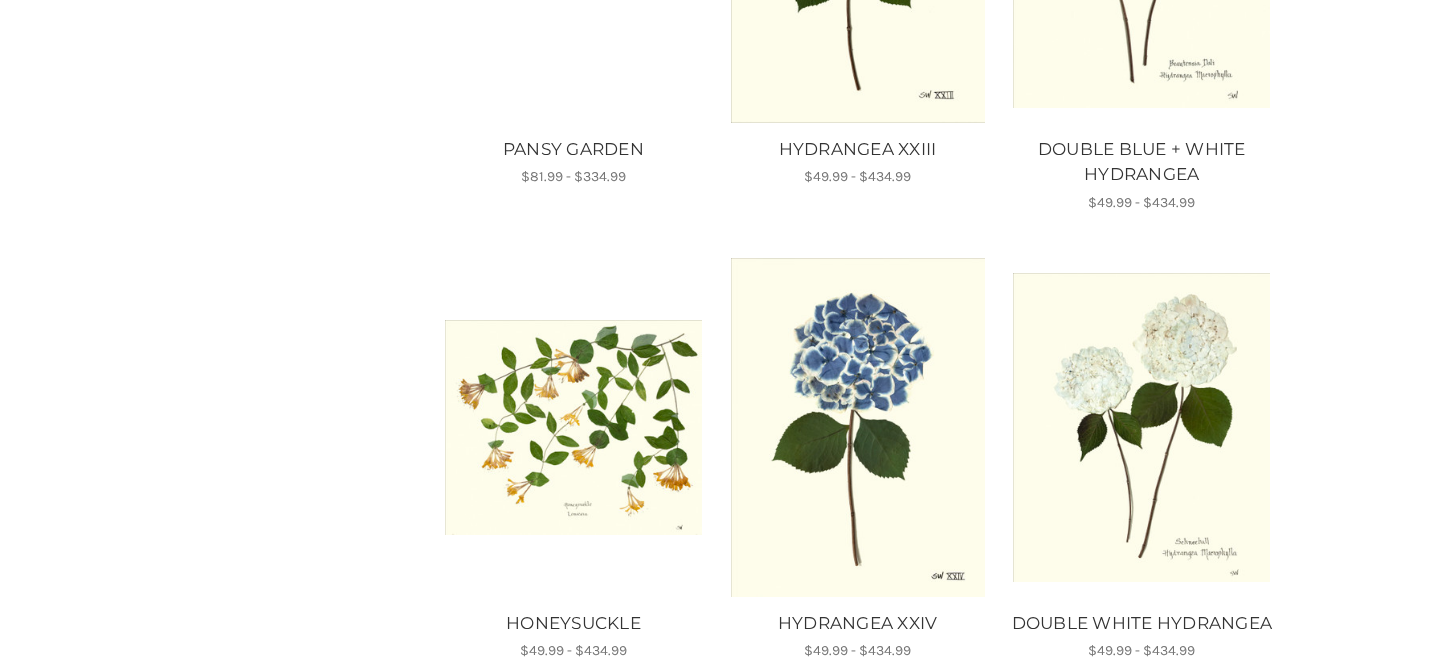 scroll, scrollTop: 1129, scrollLeft: 0, axis: vertical 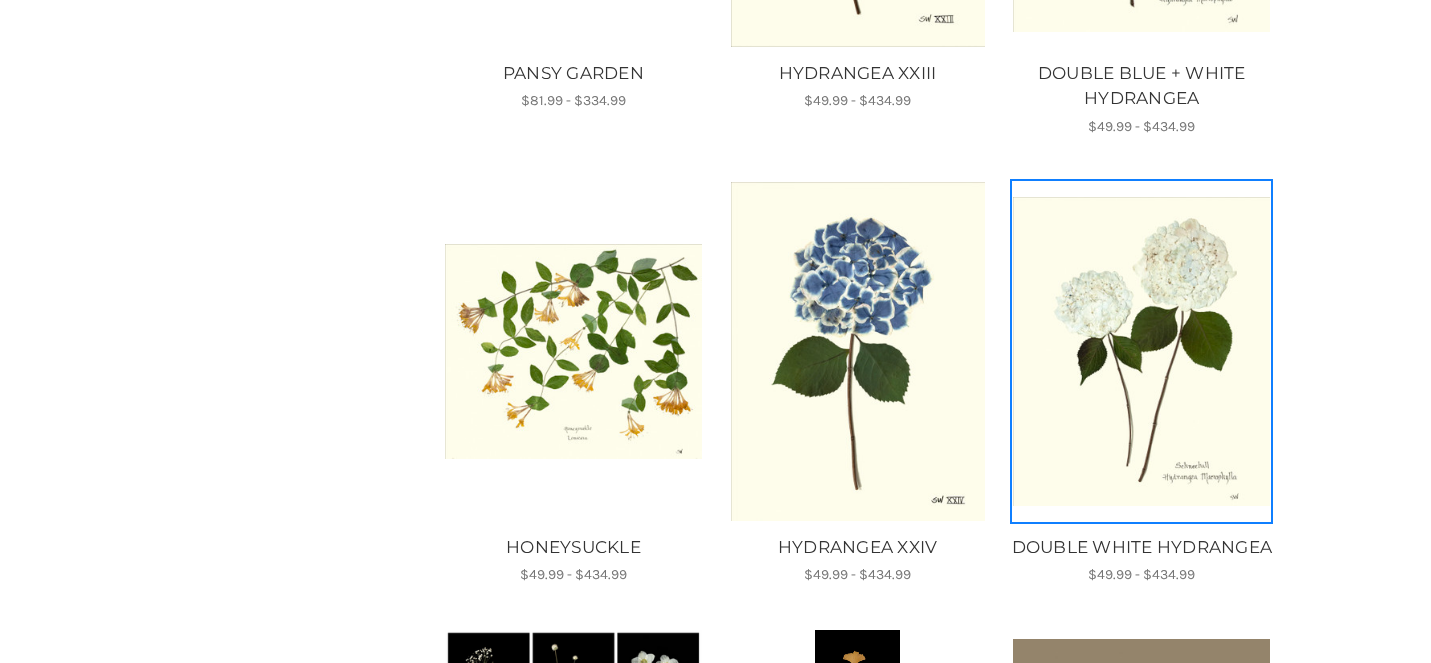 click at bounding box center (1141, 351) 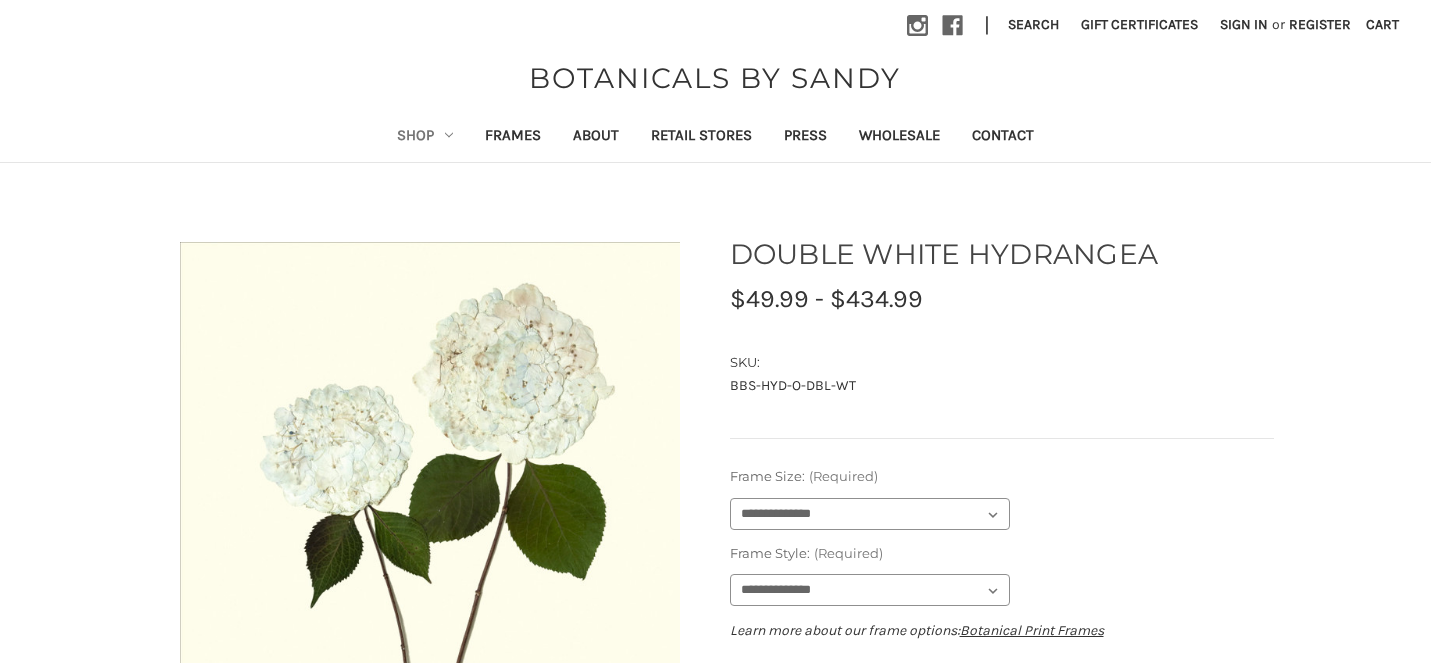 scroll, scrollTop: 0, scrollLeft: 0, axis: both 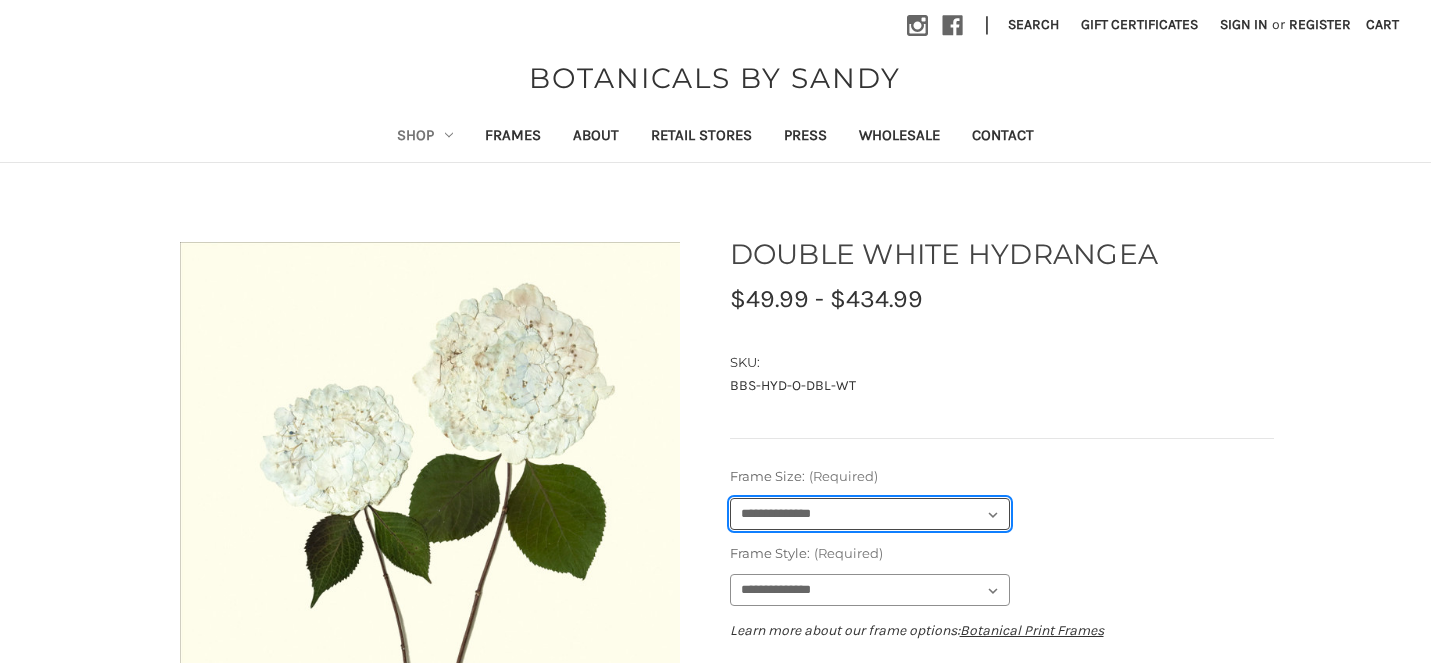 click on "**********" at bounding box center (870, 514) 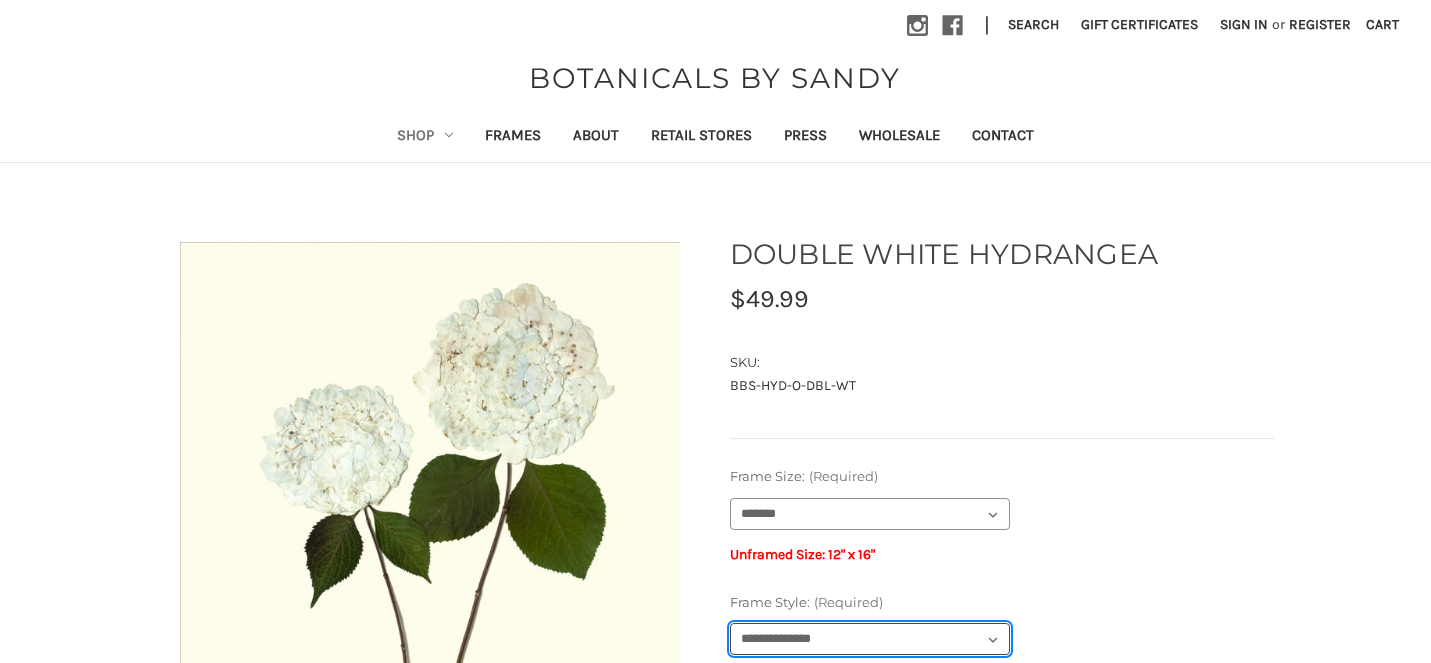 click on "**********" at bounding box center (870, 639) 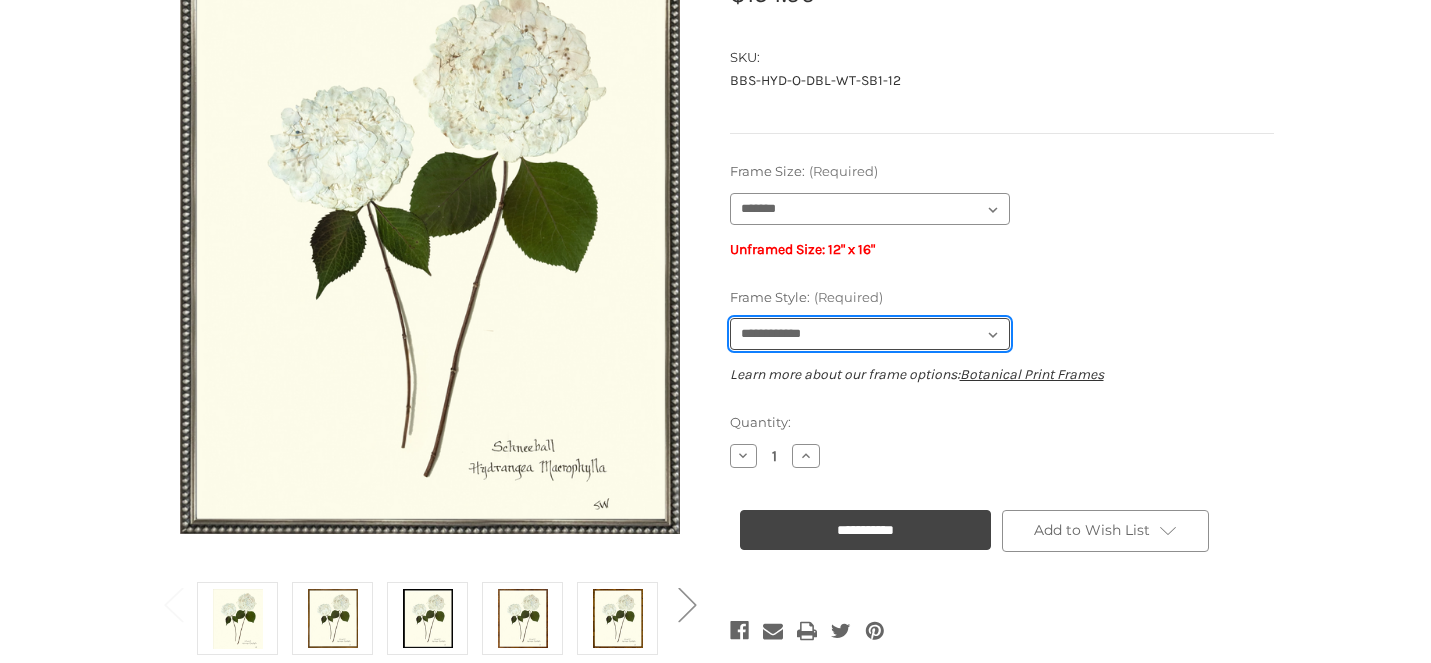 scroll, scrollTop: 304, scrollLeft: 0, axis: vertical 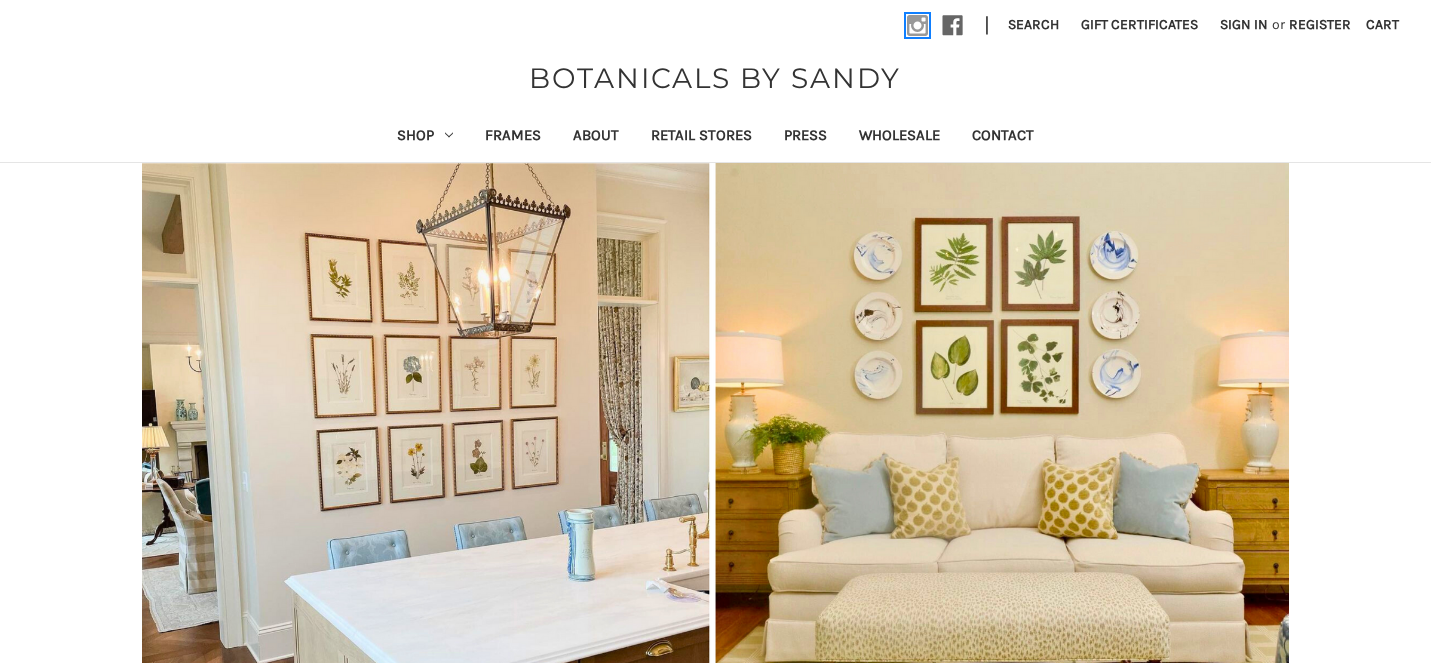click at bounding box center (917, 25) 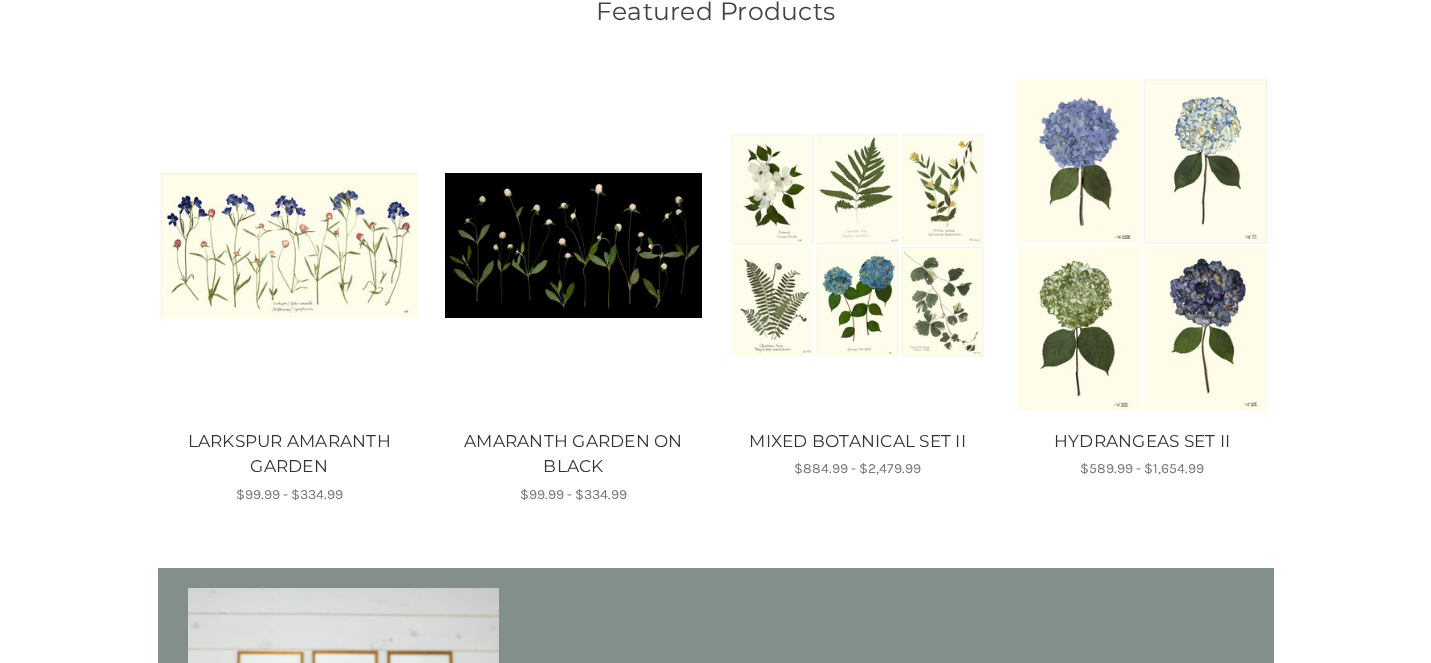 scroll, scrollTop: 1818, scrollLeft: 0, axis: vertical 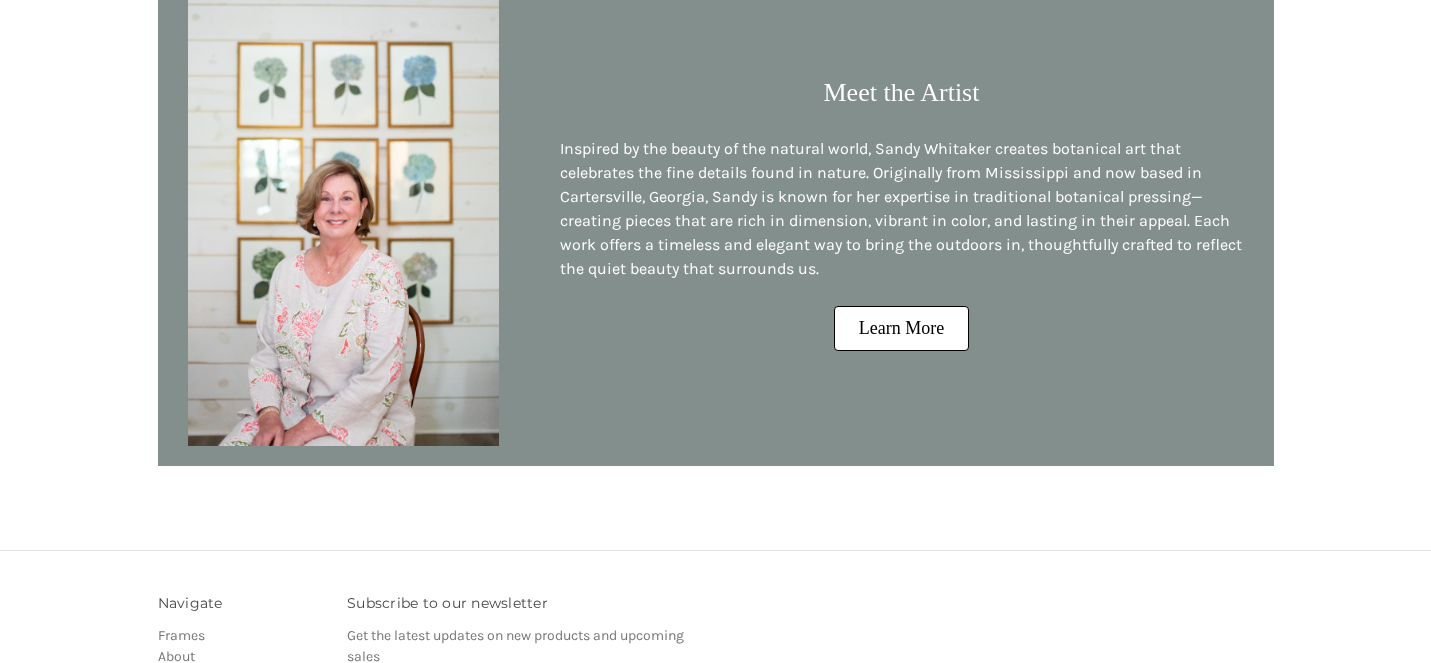 click on "Inspired by the beauty of the natural world, Sandy Whitaker creates botanical art that celebrates the fine details found in nature. Originally from Mississippi and now based in Cartersville, Georgia, Sandy is known for her expertise in traditional botanical pressing—creating pieces that are rich in dimension, vibrant in color, and lasting in their appeal. Each work offers a timeless and elegant way to bring the outdoors in, thoughtfully crafted to reflect the quiet beauty that surrounds us." at bounding box center (901, 209) 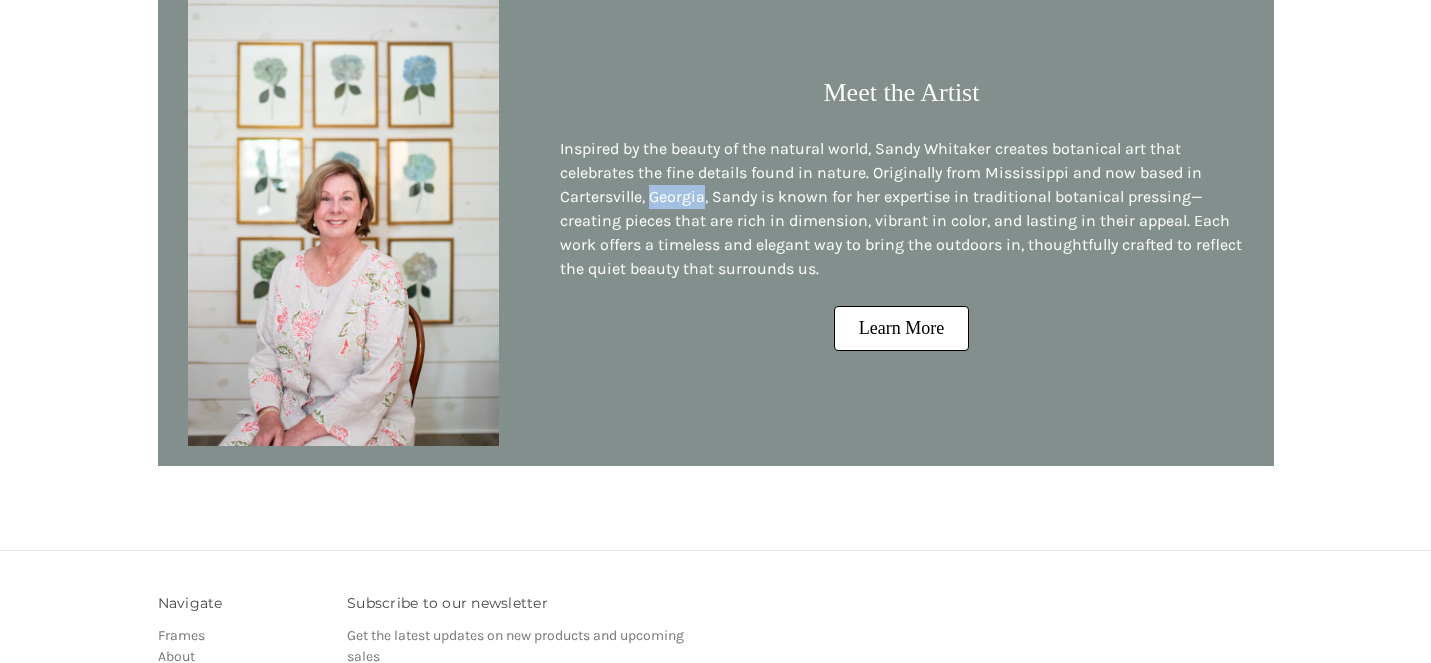 click on "Inspired by the beauty of the natural world, Sandy Whitaker creates botanical art that celebrates the fine details found in nature. Originally from Mississippi and now based in Cartersville, Georgia, Sandy is known for her expertise in traditional botanical pressing—creating pieces that are rich in dimension, vibrant in color, and lasting in their appeal. Each work offers a timeless and elegant way to bring the outdoors in, thoughtfully crafted to reflect the quiet beauty that surrounds us." at bounding box center [901, 209] 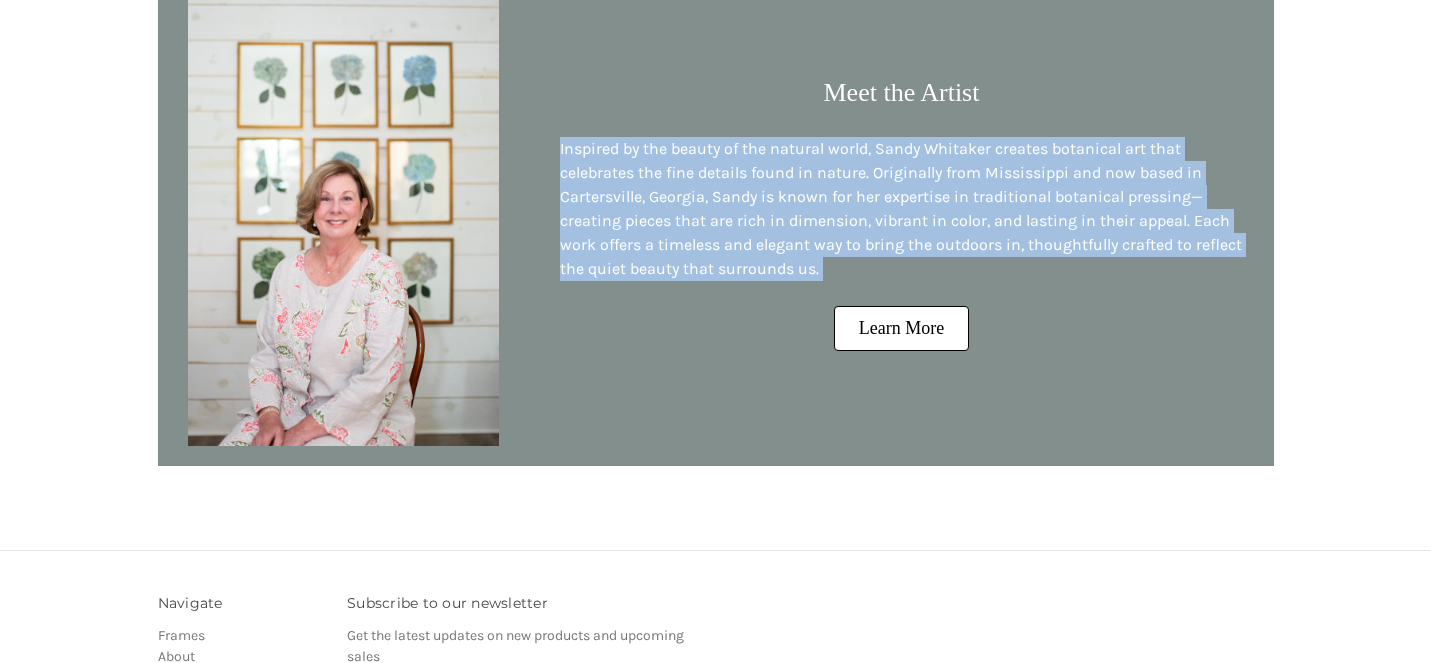 copy on "Inspired by the beauty of the natural world, Sandy Whitaker creates botanical art that celebrates the fine details found in nature. Originally from Mississippi and now based in Cartersville, Georgia, Sandy is known for her expertise in traditional botanical pressing—creating pieces that are rich in dimension, vibrant in color, and lasting in their appeal. Each work offers a timeless and elegant way to bring the outdoors in, thoughtfully crafted to reflect the quiet beauty that surrounds us." 